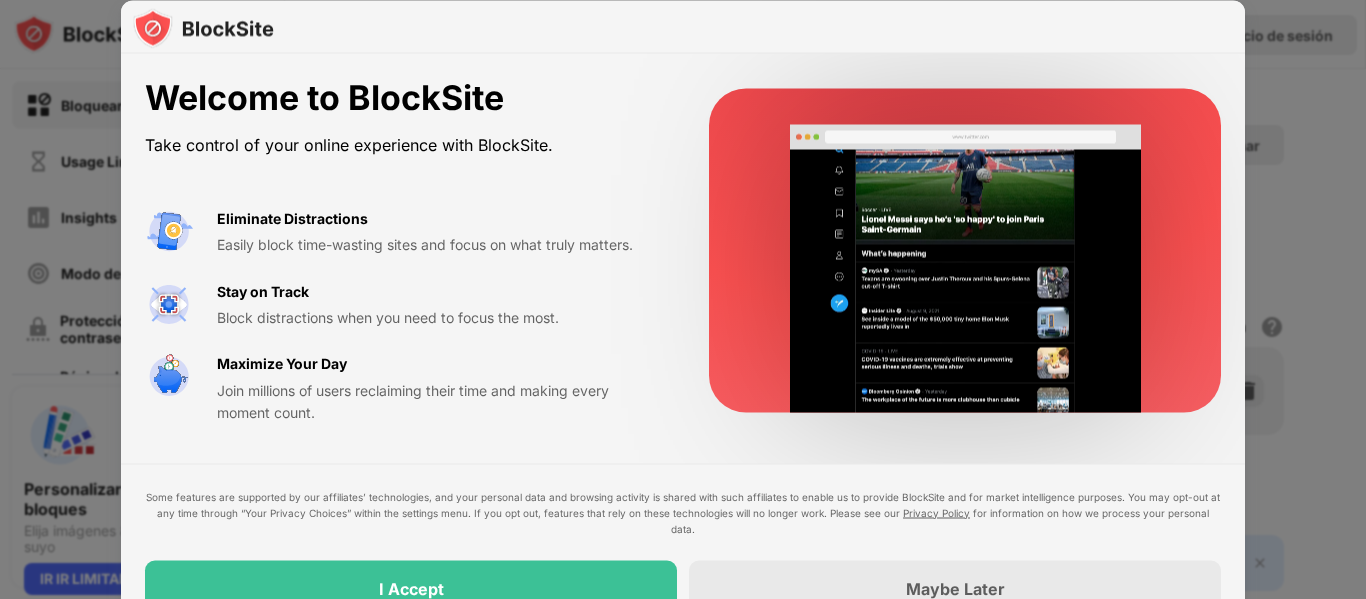 scroll, scrollTop: 0, scrollLeft: 0, axis: both 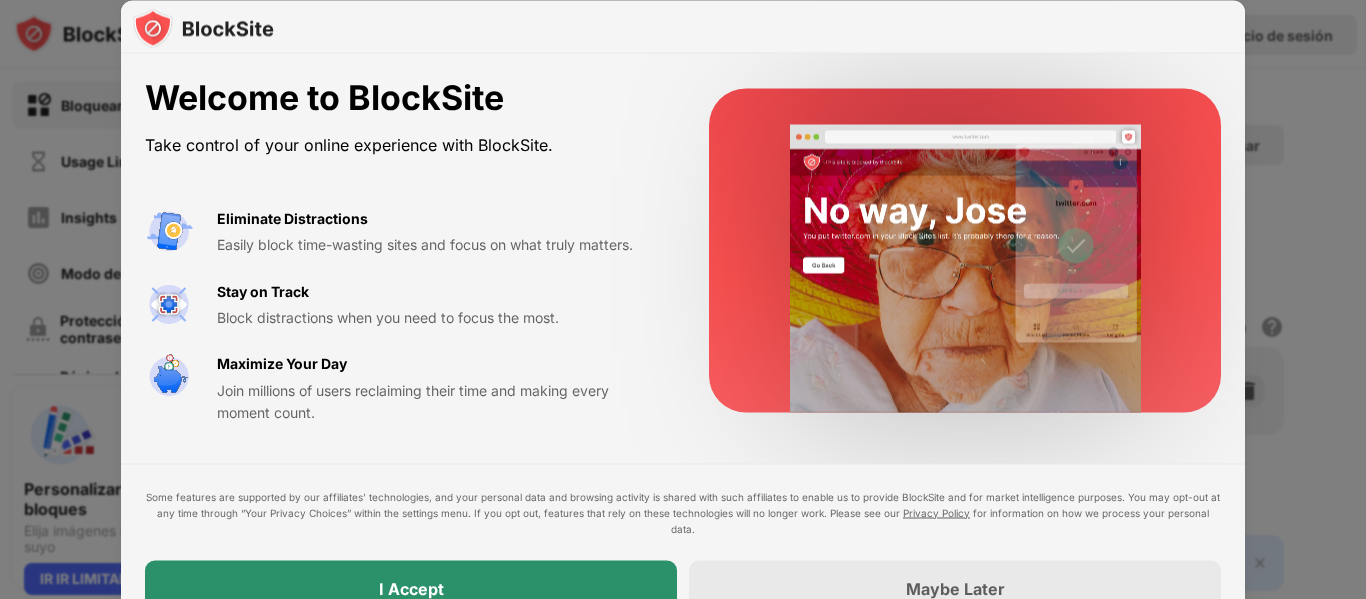 click on "I Accept" at bounding box center (411, 588) 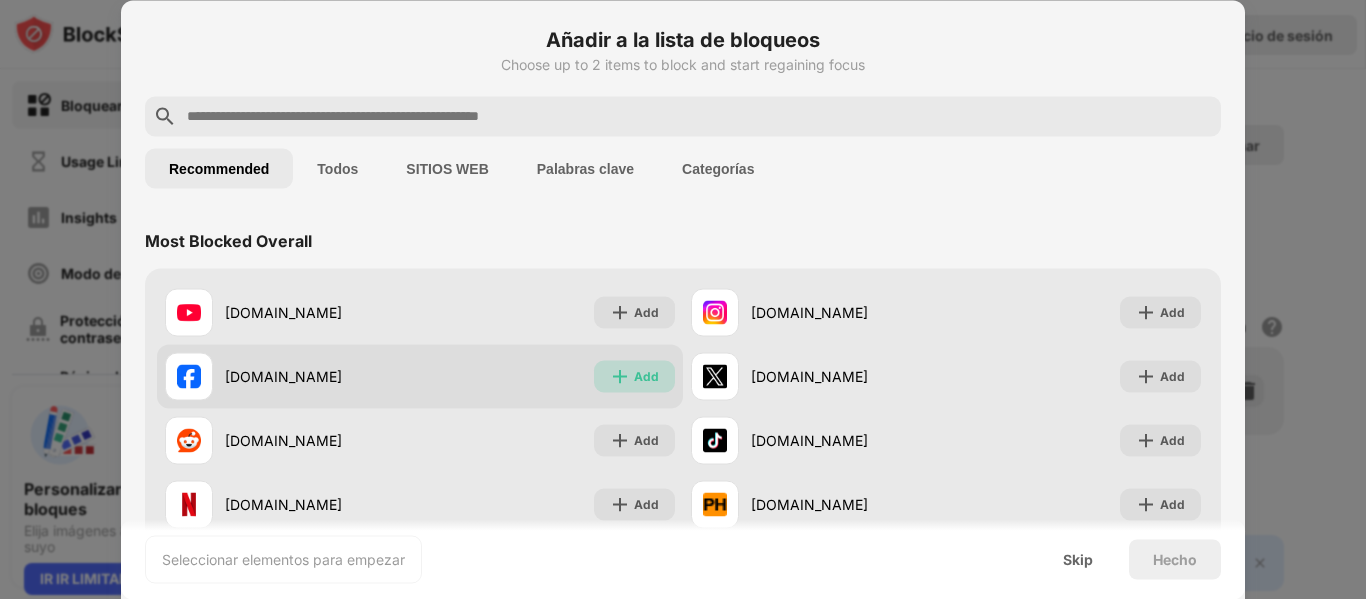 click on "Add" at bounding box center [646, 376] 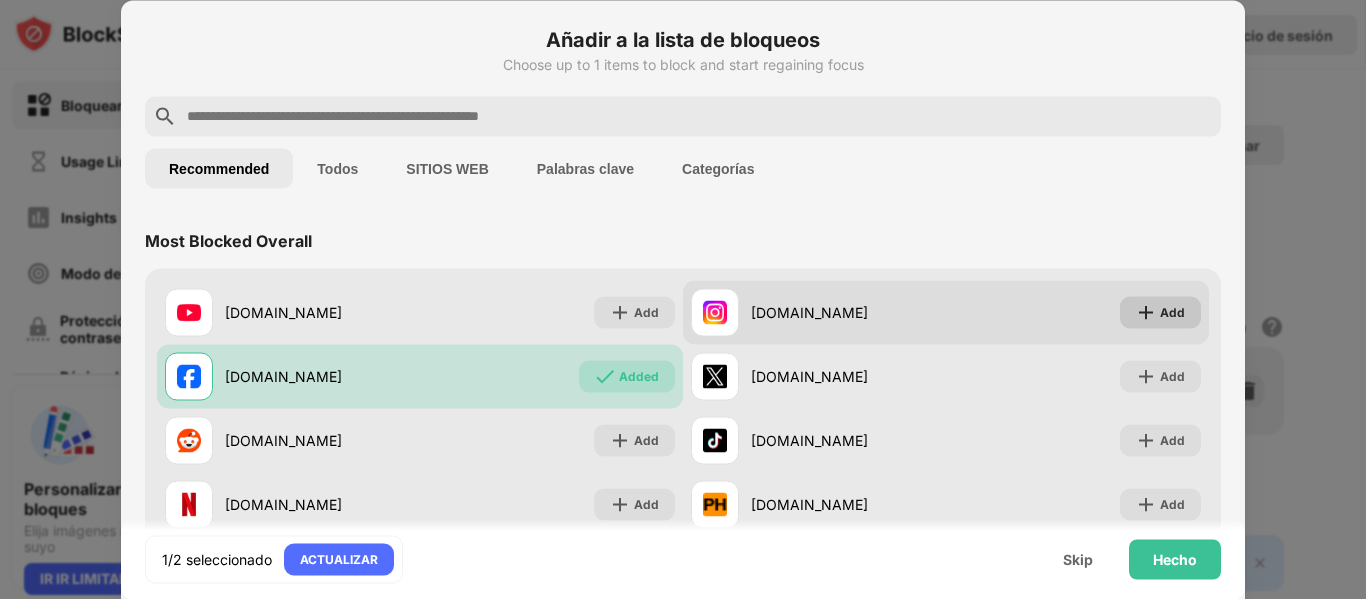 click on "Add" at bounding box center [1172, 312] 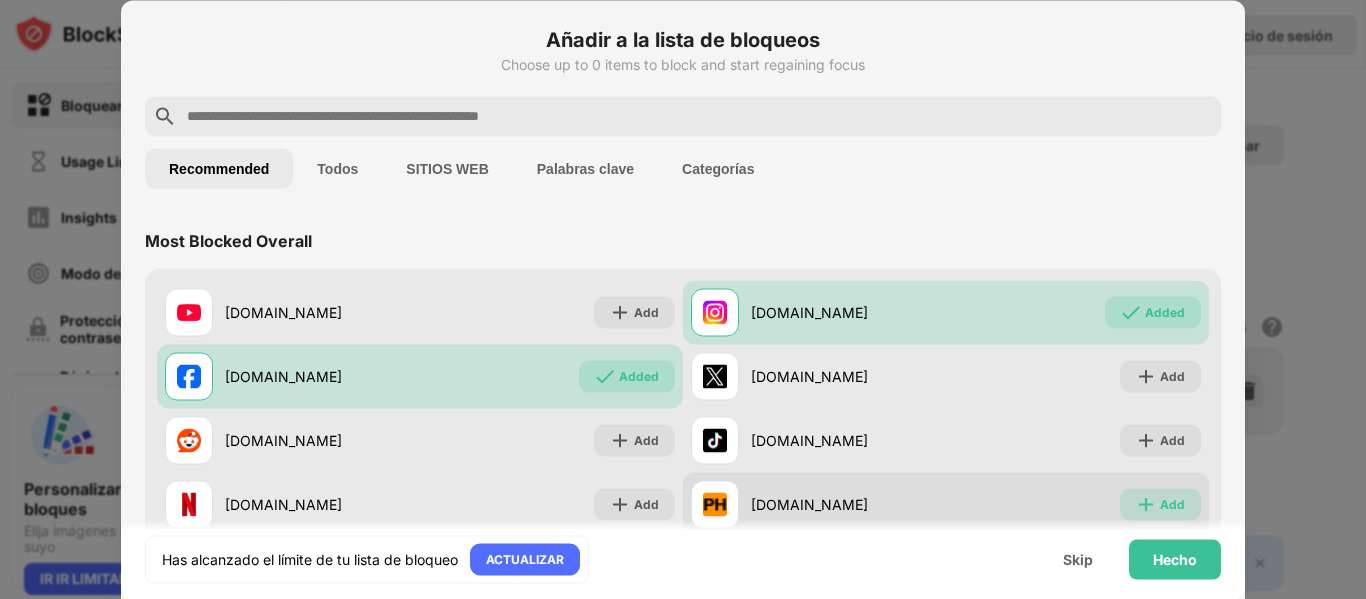 click on "Add" at bounding box center (1172, 504) 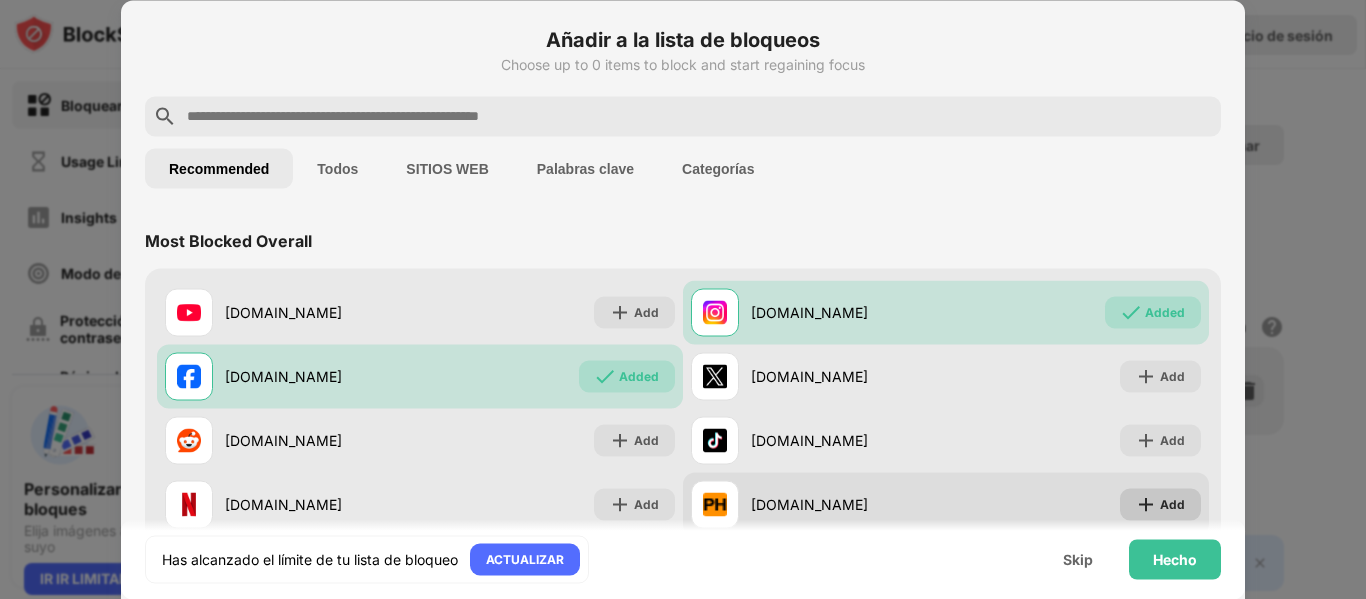 click on "Add" at bounding box center [1172, 504] 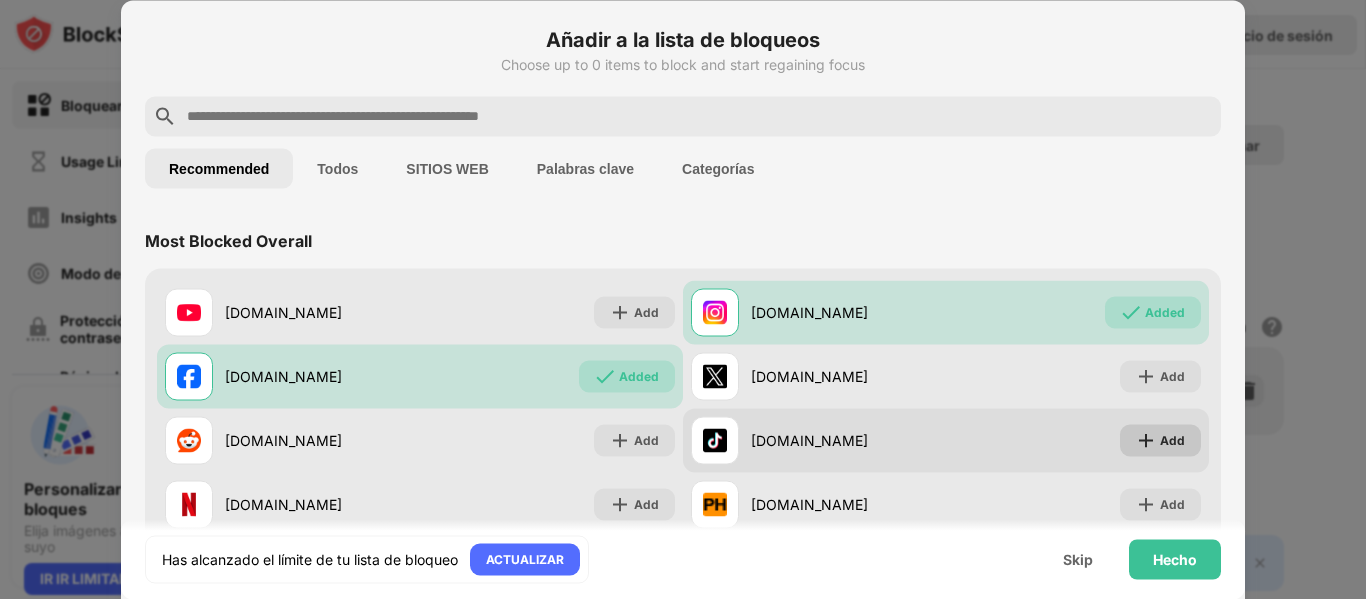 click on "Add" at bounding box center [1172, 440] 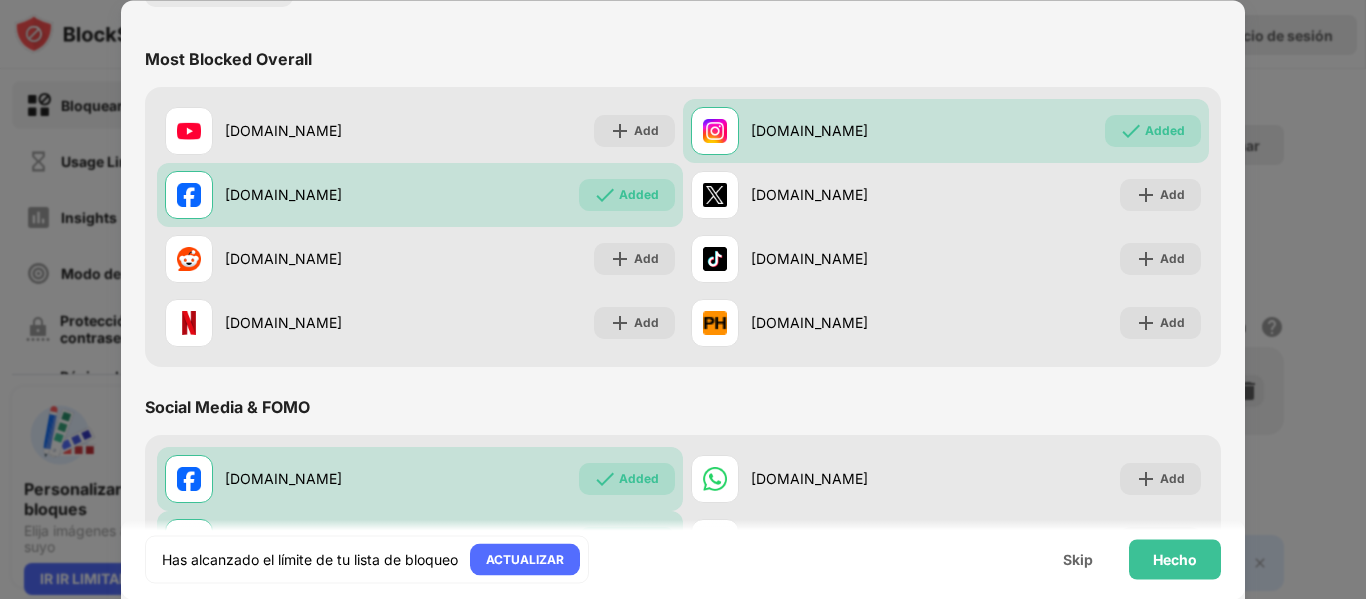 scroll, scrollTop: 289, scrollLeft: 0, axis: vertical 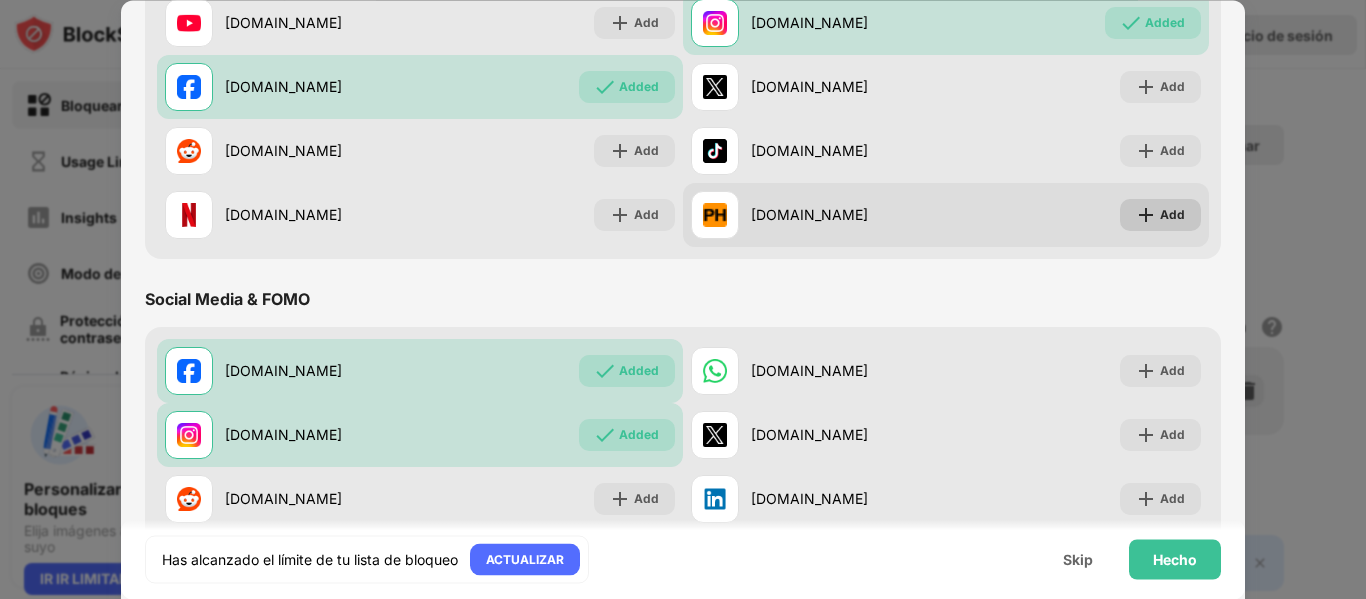 click on "Add" at bounding box center [1172, 215] 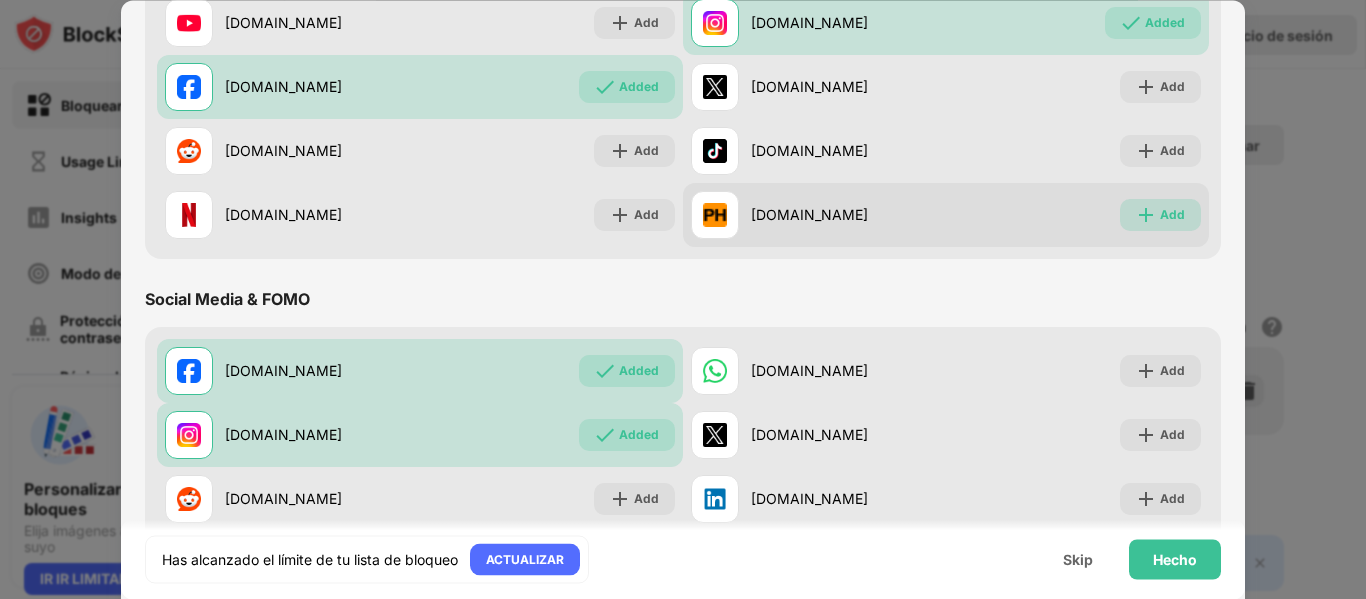 click on "Add" at bounding box center (1172, 215) 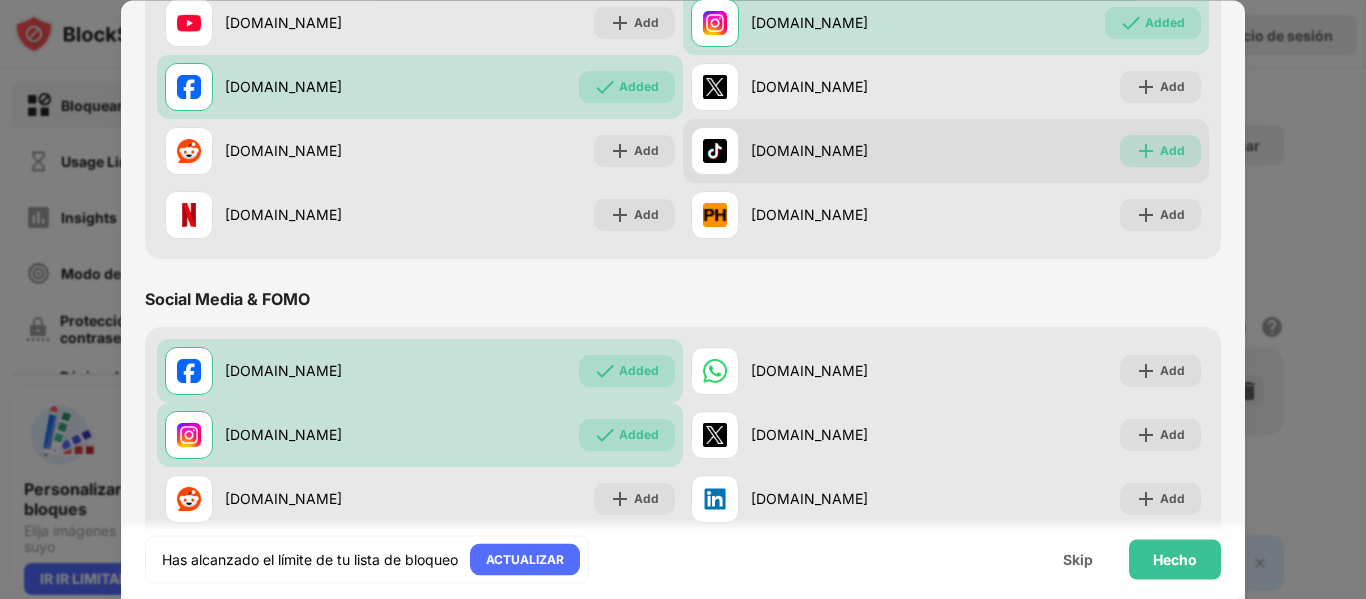 click on "Add" at bounding box center (1172, 151) 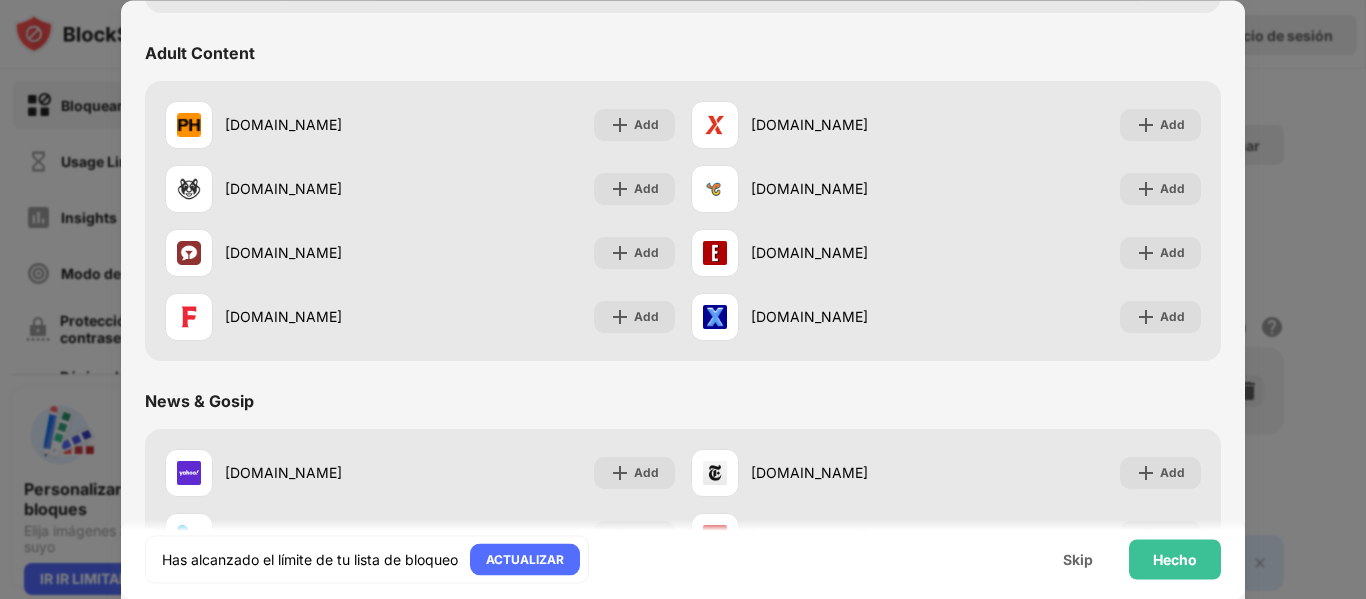 scroll, scrollTop: 887, scrollLeft: 0, axis: vertical 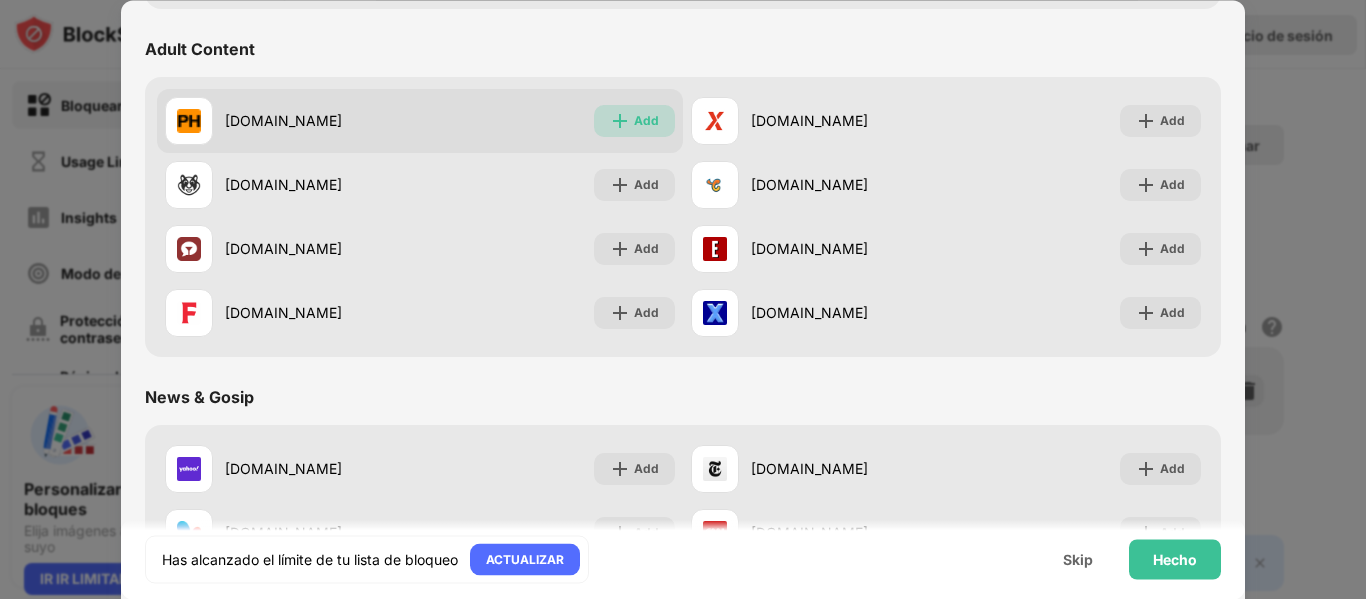 click on "Add" at bounding box center (646, 121) 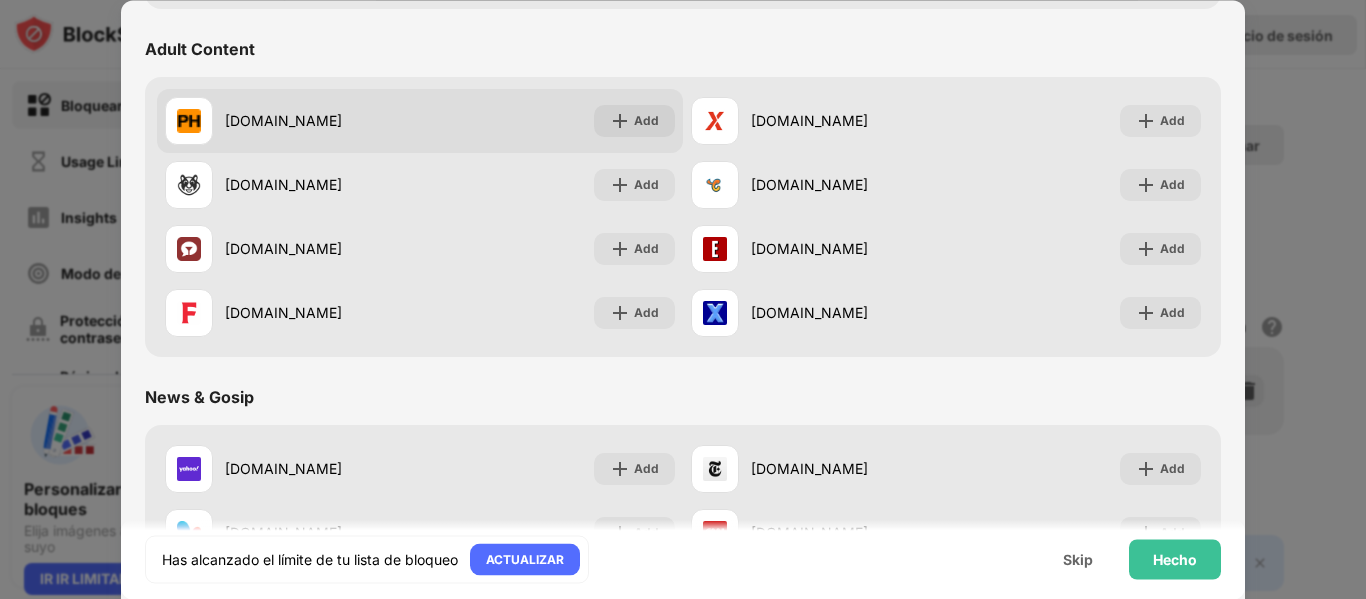 click on "Add" at bounding box center [646, 121] 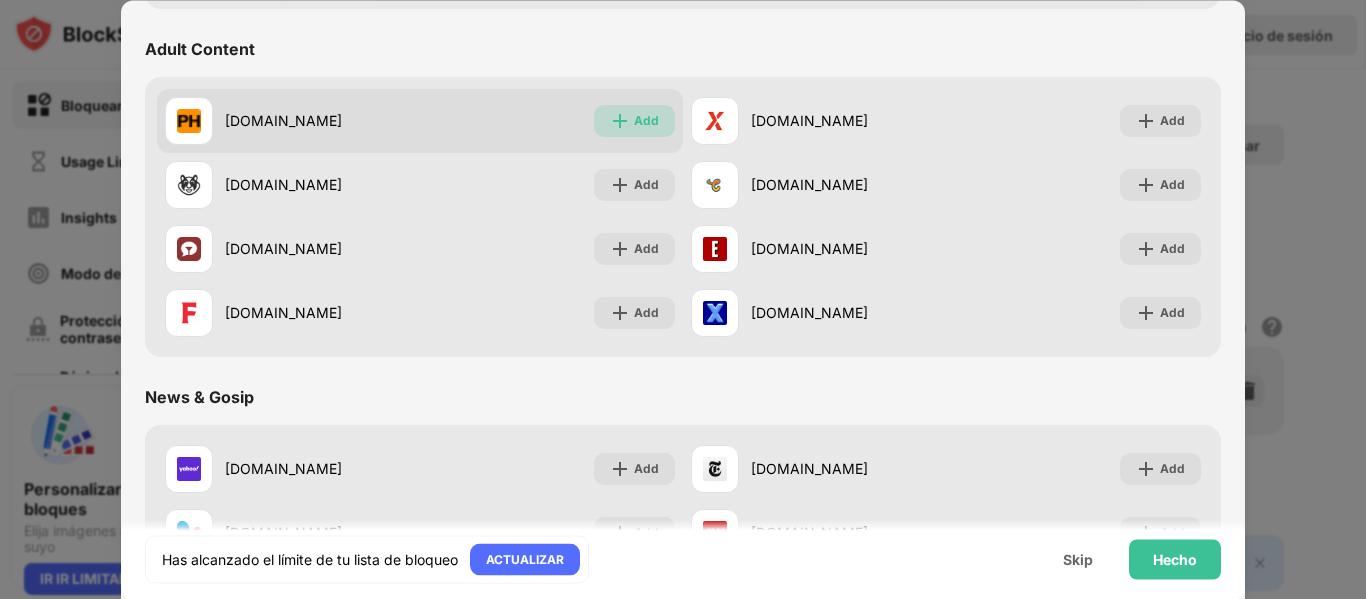 click on "Add" at bounding box center [646, 121] 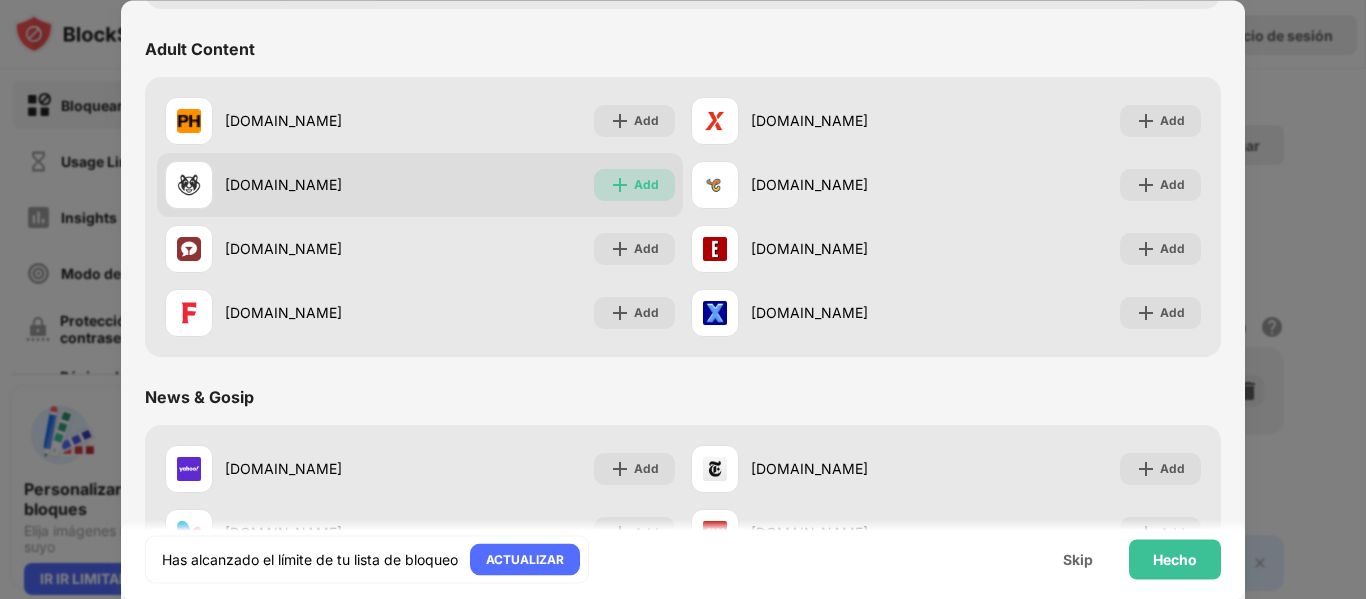 click on "Add" at bounding box center (646, 185) 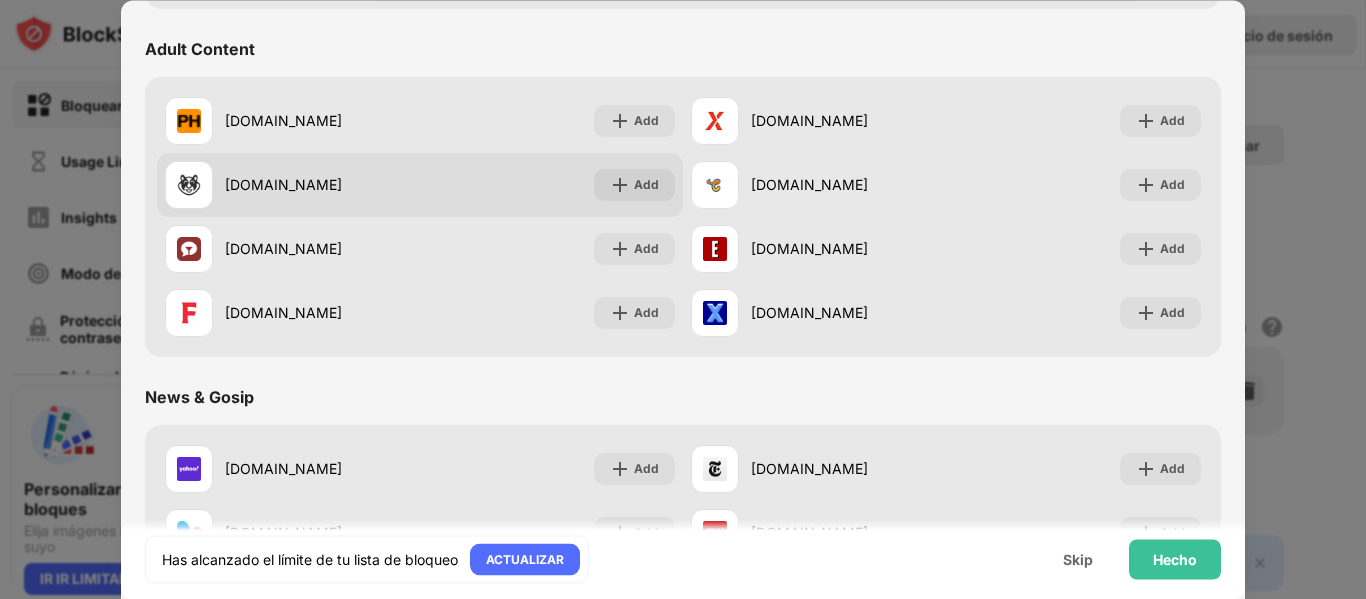 click on "Add" at bounding box center (646, 185) 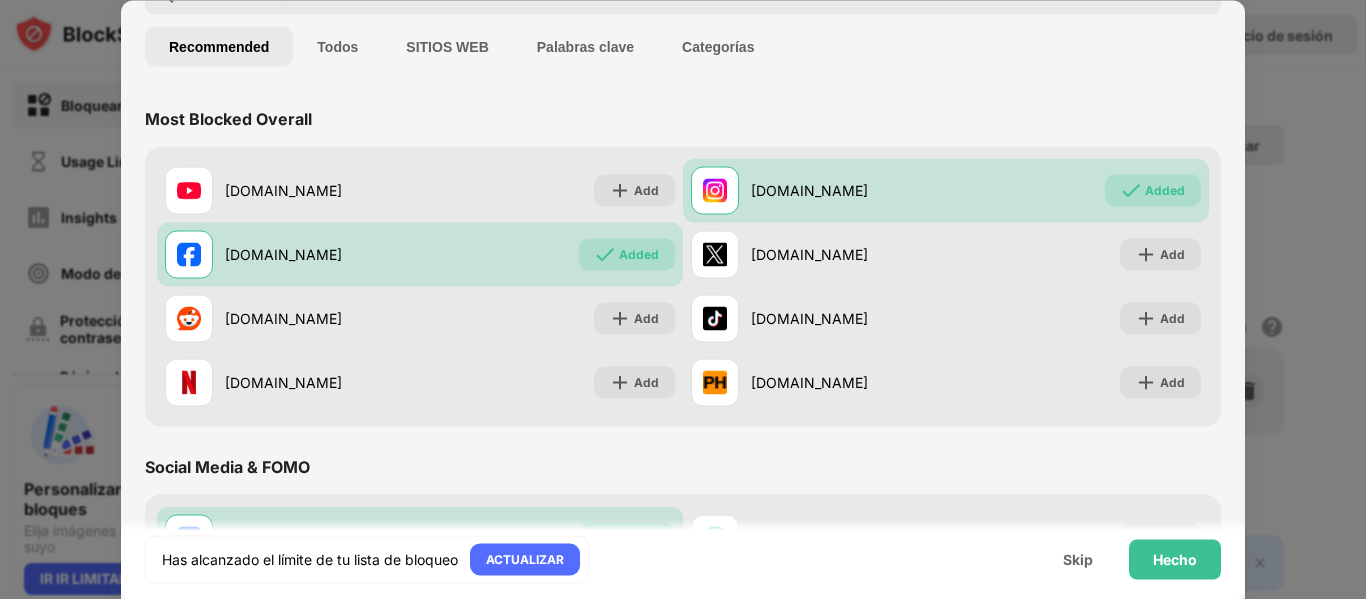 scroll, scrollTop: 104, scrollLeft: 0, axis: vertical 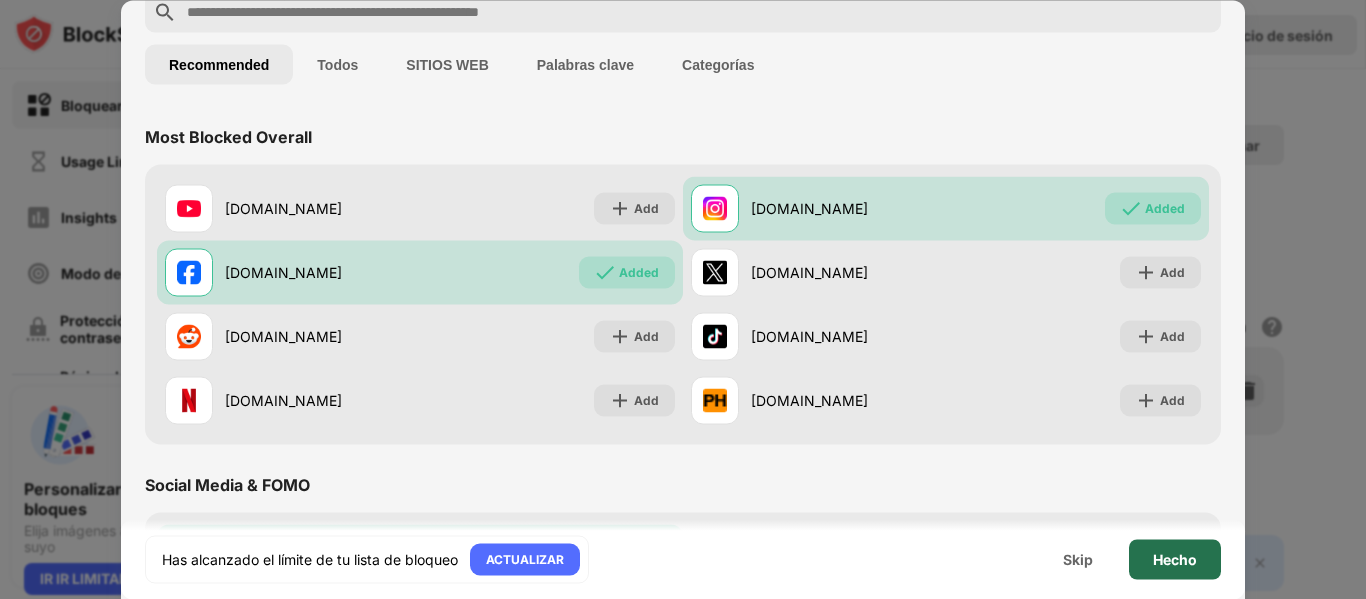 click on "Hecho" at bounding box center [1175, 559] 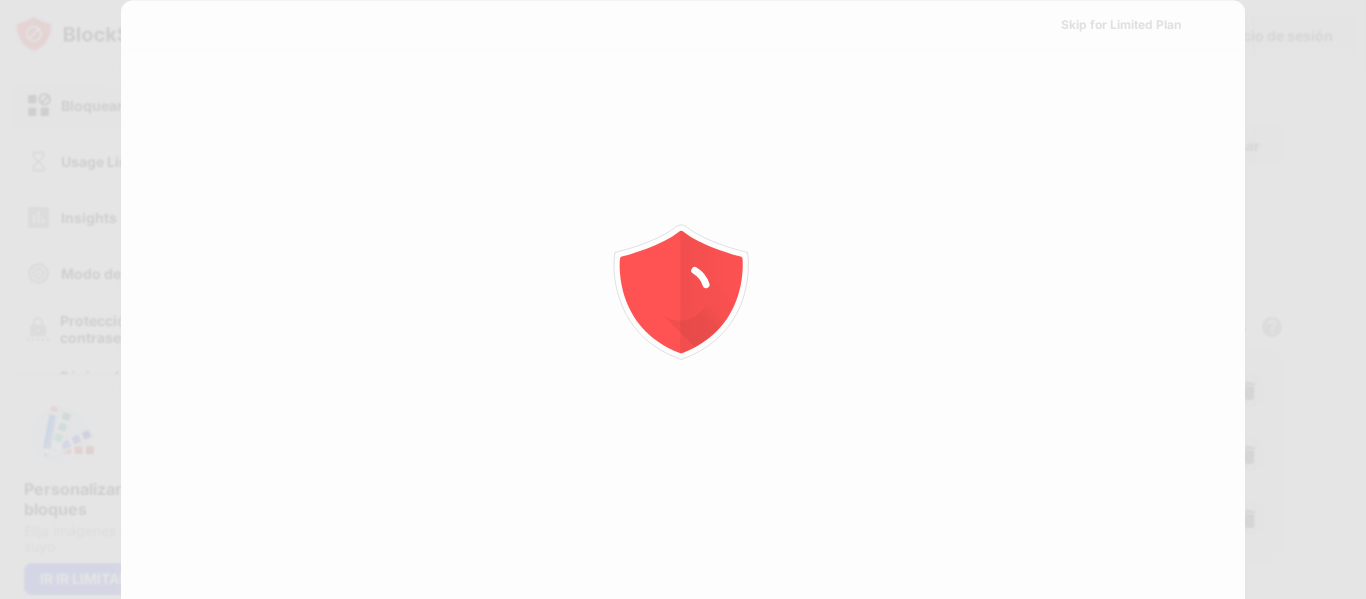 scroll, scrollTop: 0, scrollLeft: 0, axis: both 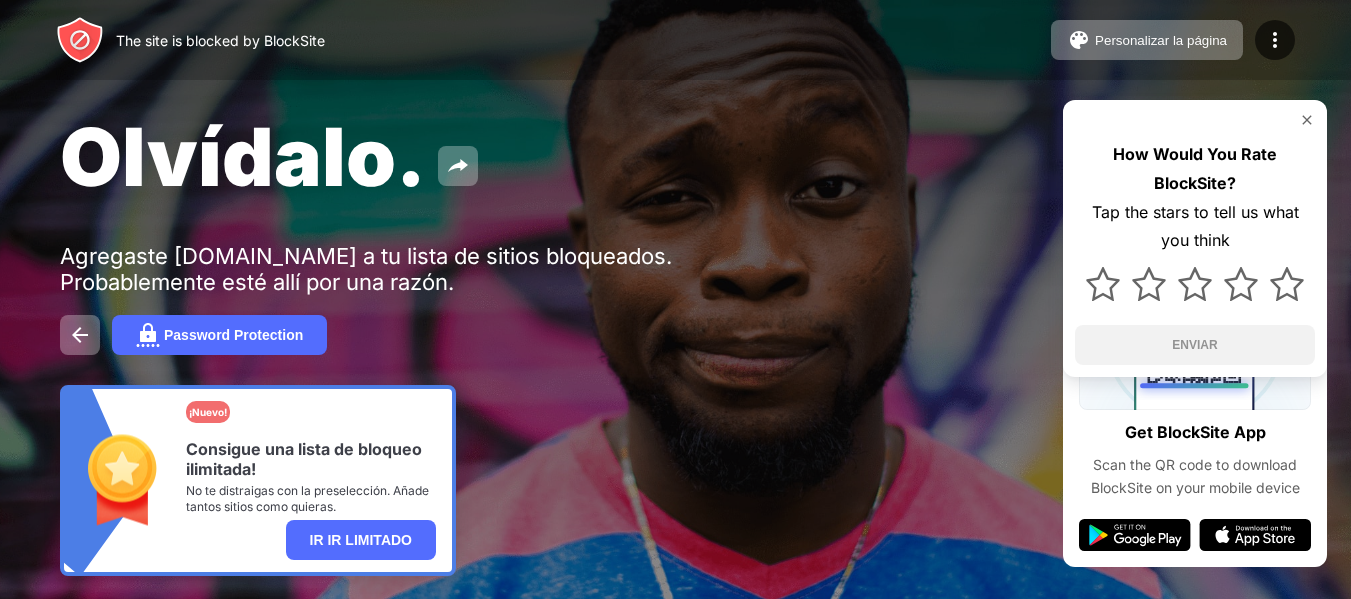 click at bounding box center (1307, 120) 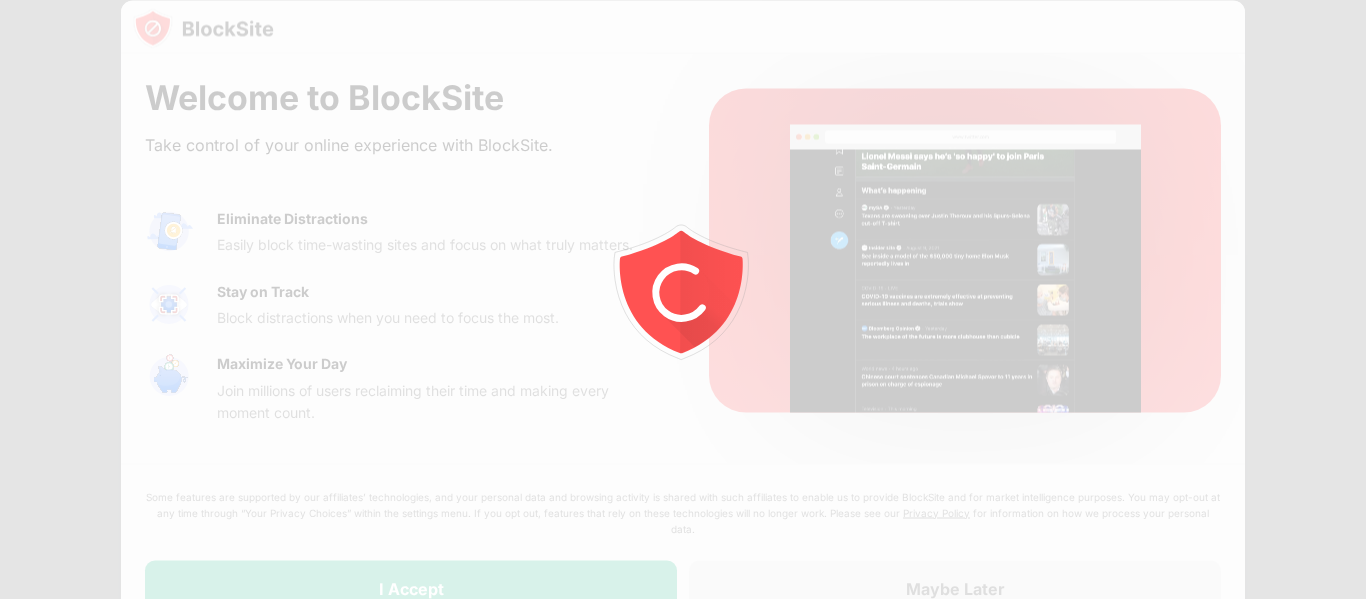 scroll, scrollTop: 0, scrollLeft: 0, axis: both 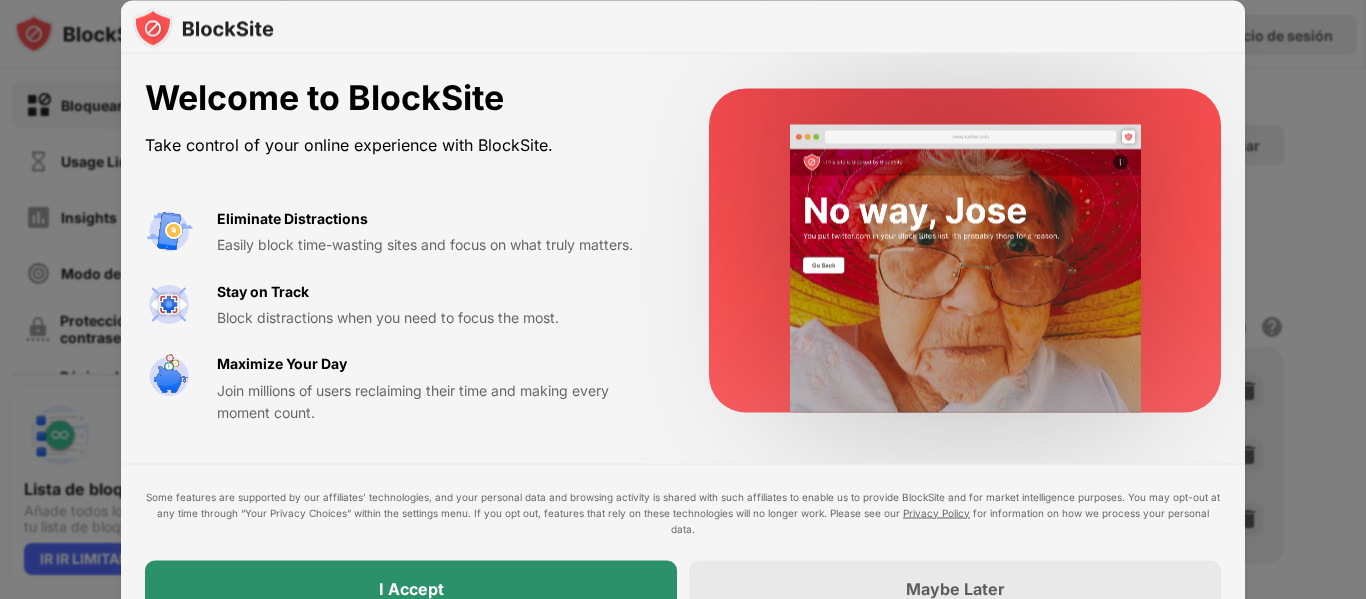 click on "I Accept" at bounding box center [411, 588] 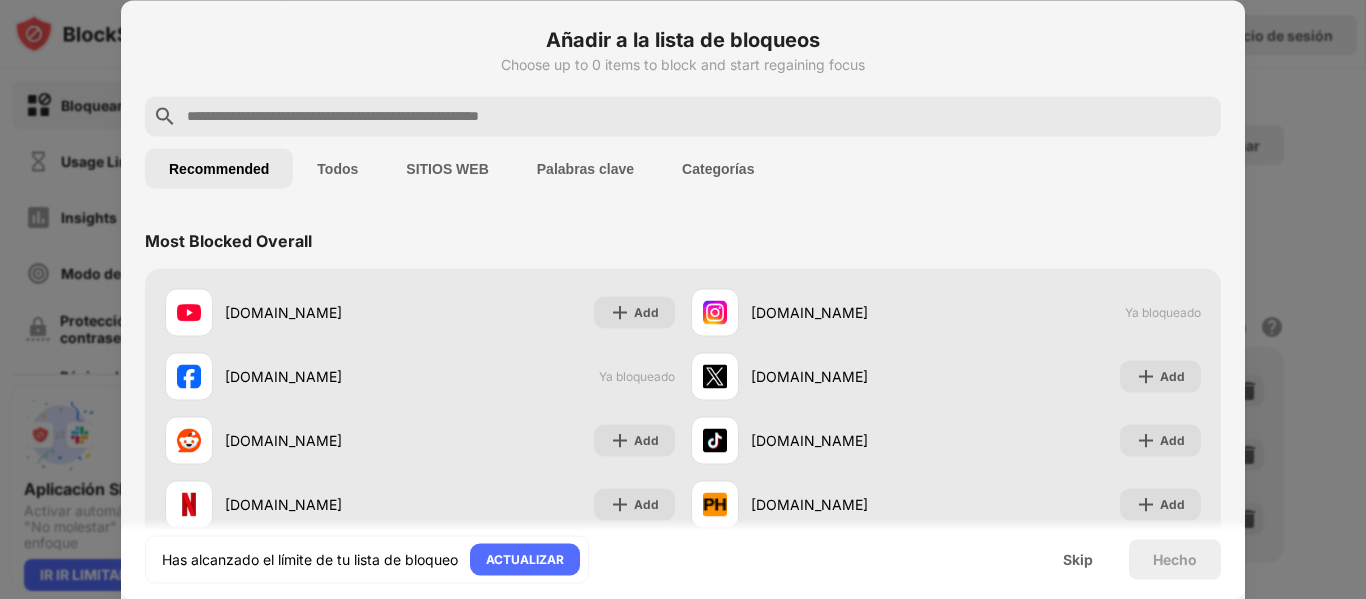 scroll, scrollTop: 0, scrollLeft: 0, axis: both 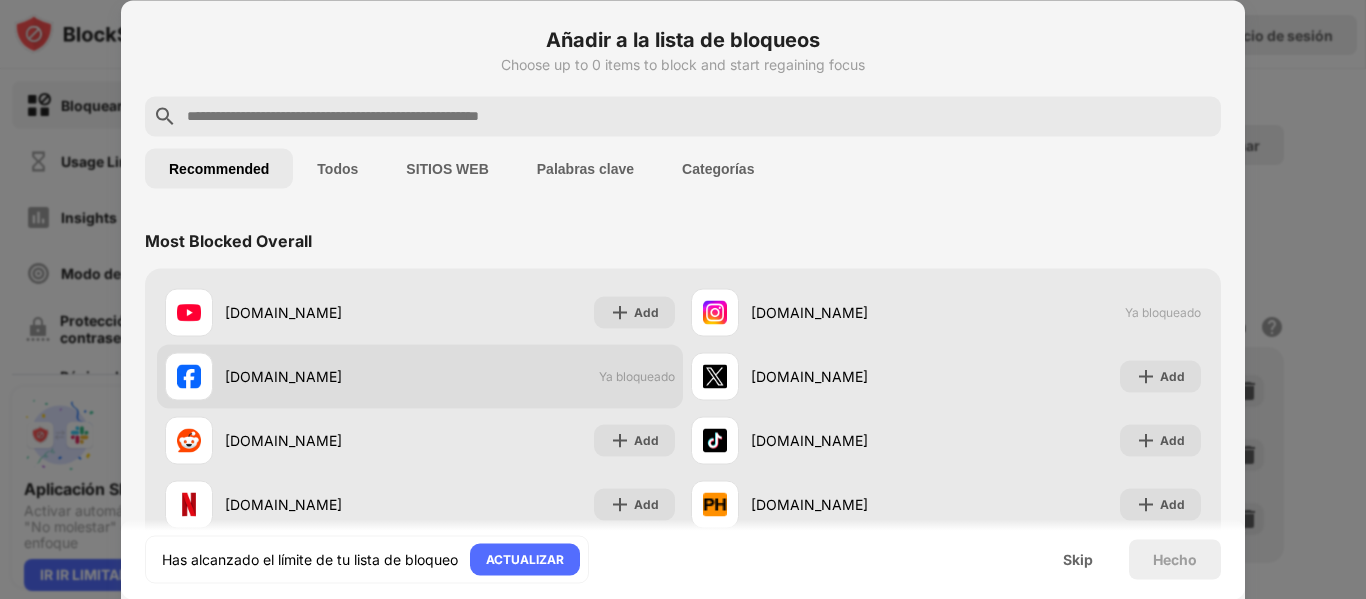 click on "Ya bloqueado" at bounding box center (637, 376) 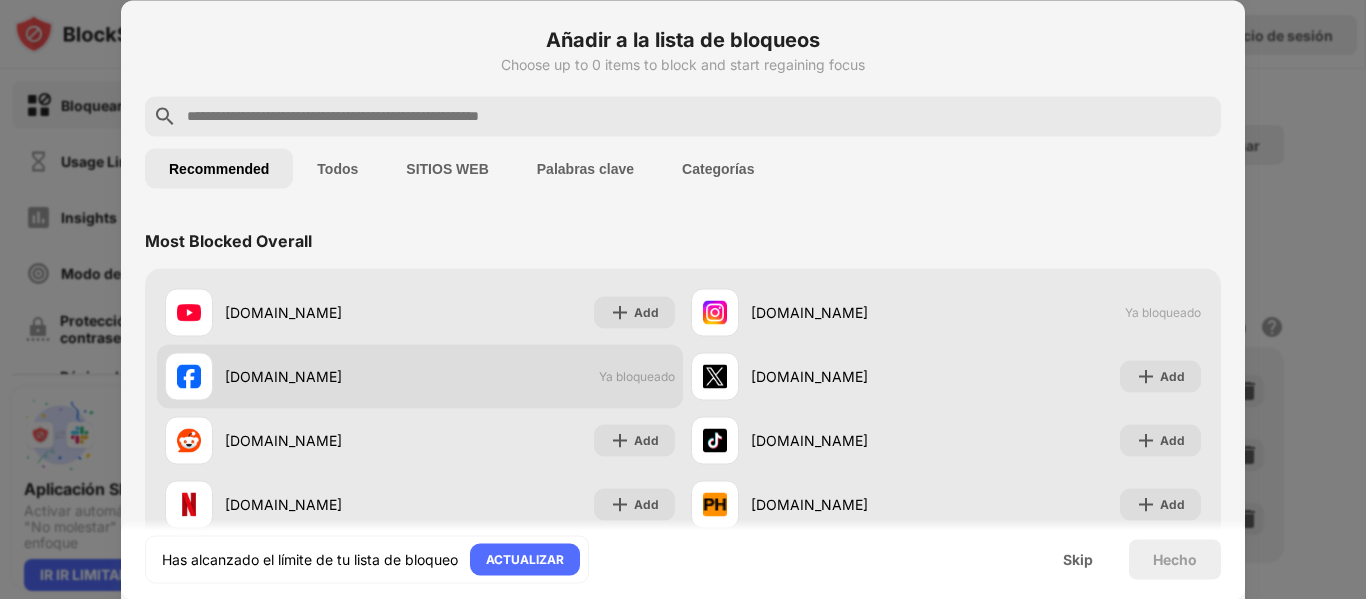 drag, startPoint x: 616, startPoint y: 380, endPoint x: 494, endPoint y: 371, distance: 122.33152 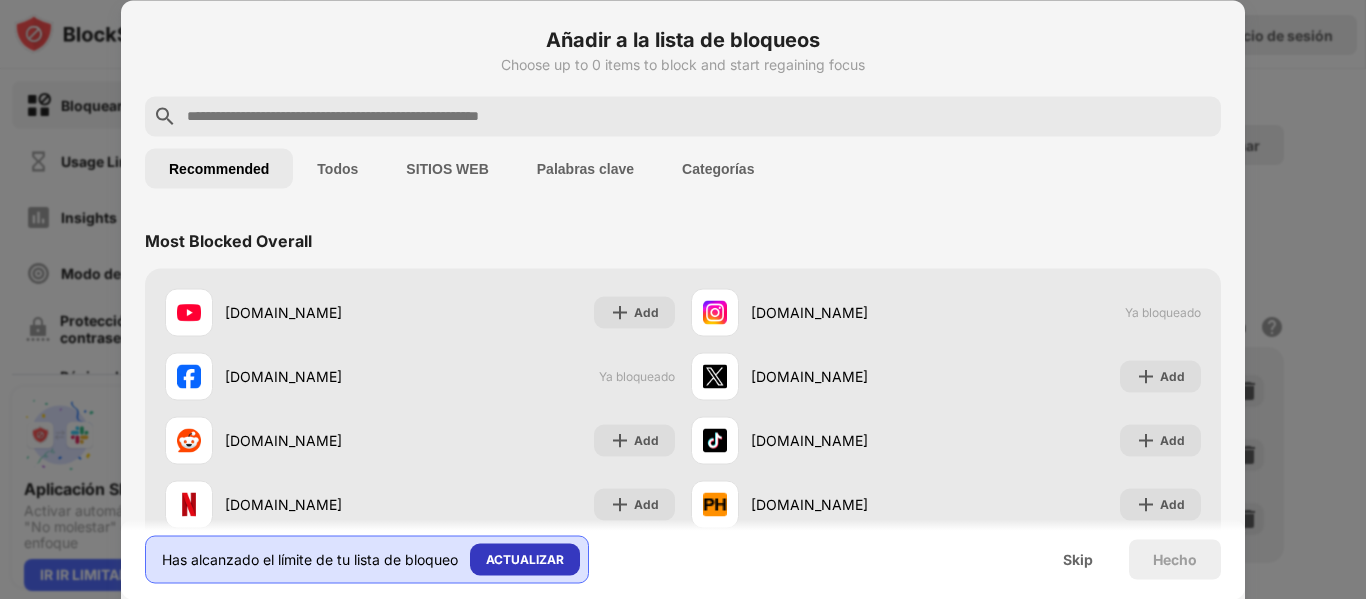 click on "ACTUALIZAR" at bounding box center (525, 559) 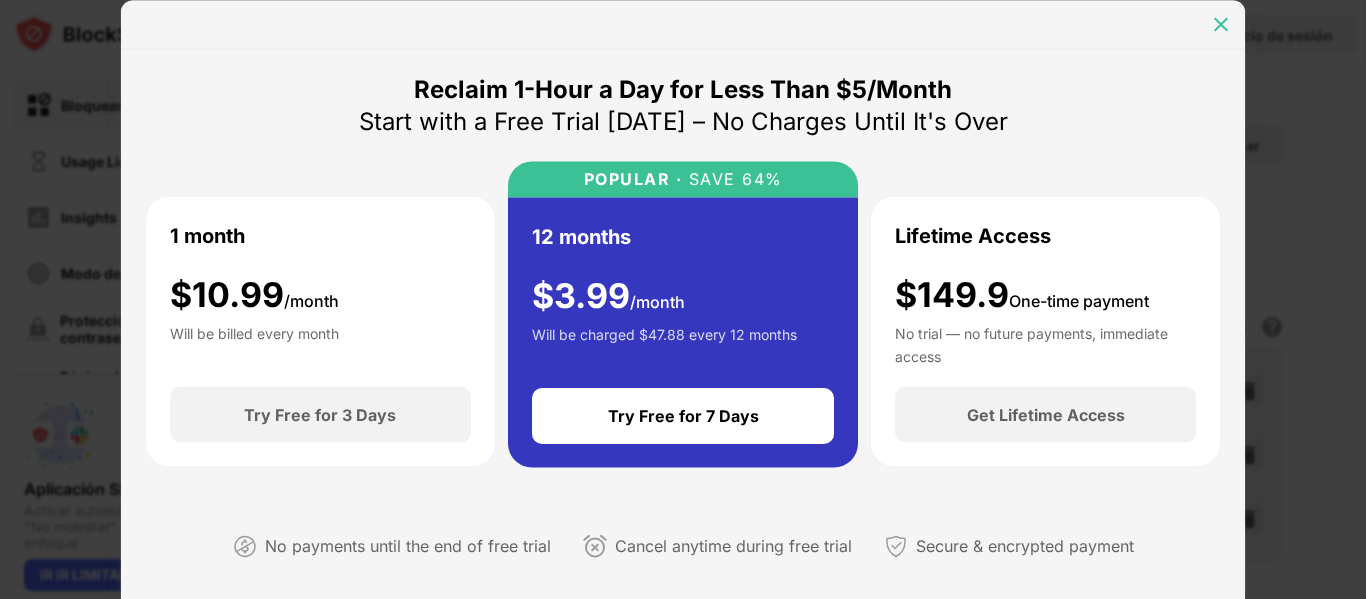 click at bounding box center (1221, 24) 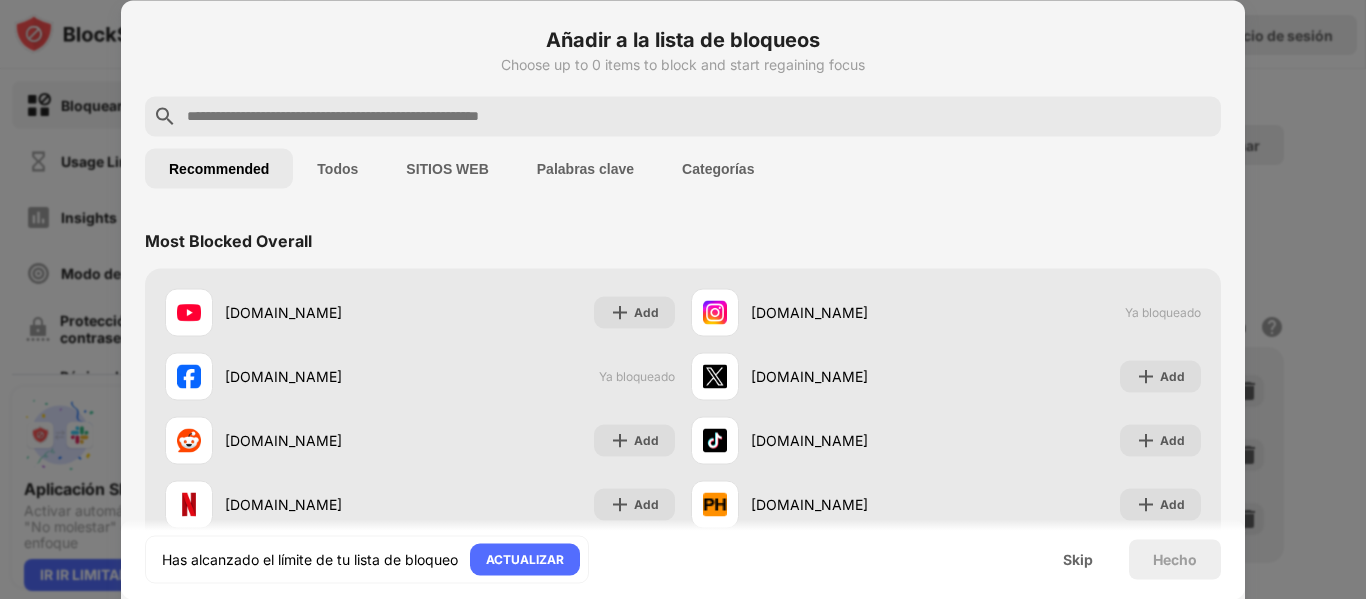 drag, startPoint x: 1134, startPoint y: 308, endPoint x: 1207, endPoint y: 150, distance: 174.04884 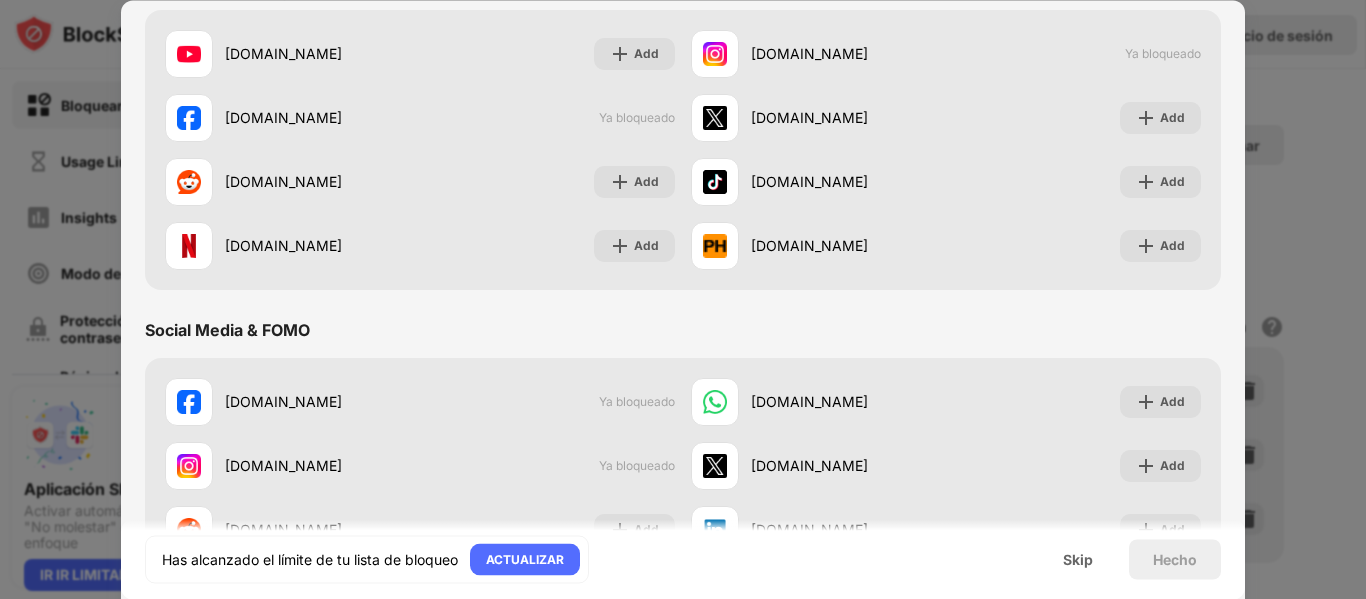 scroll, scrollTop: 0, scrollLeft: 0, axis: both 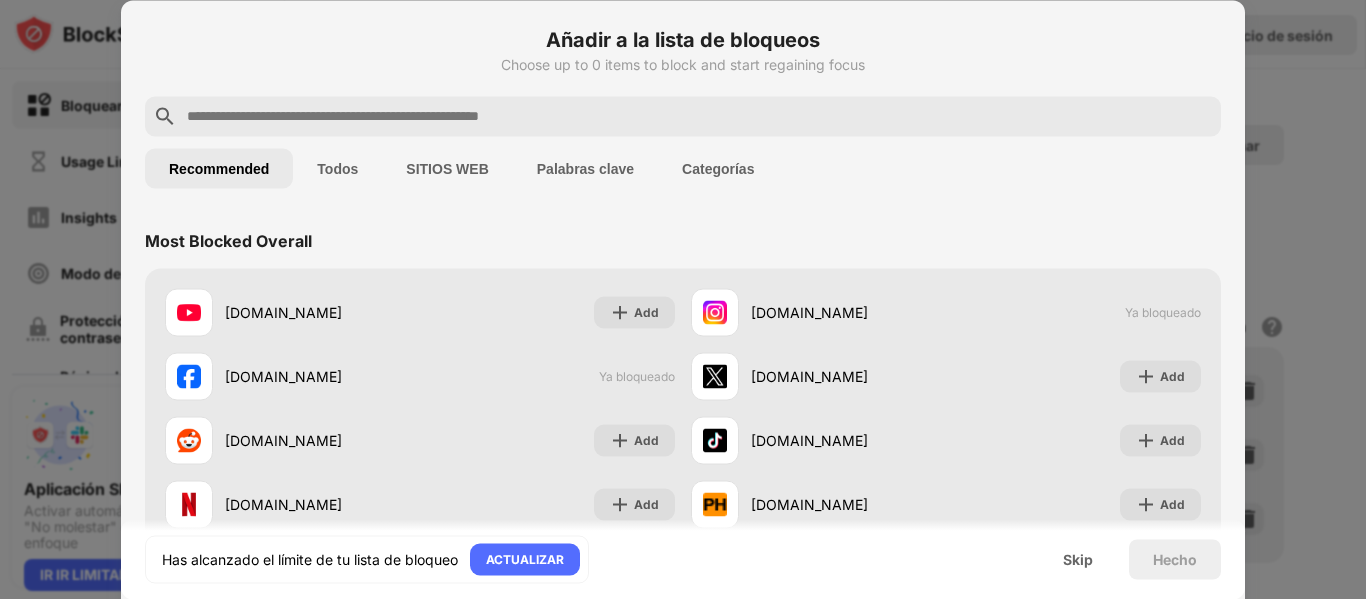 click on "SITIOS WEB" at bounding box center (447, 168) 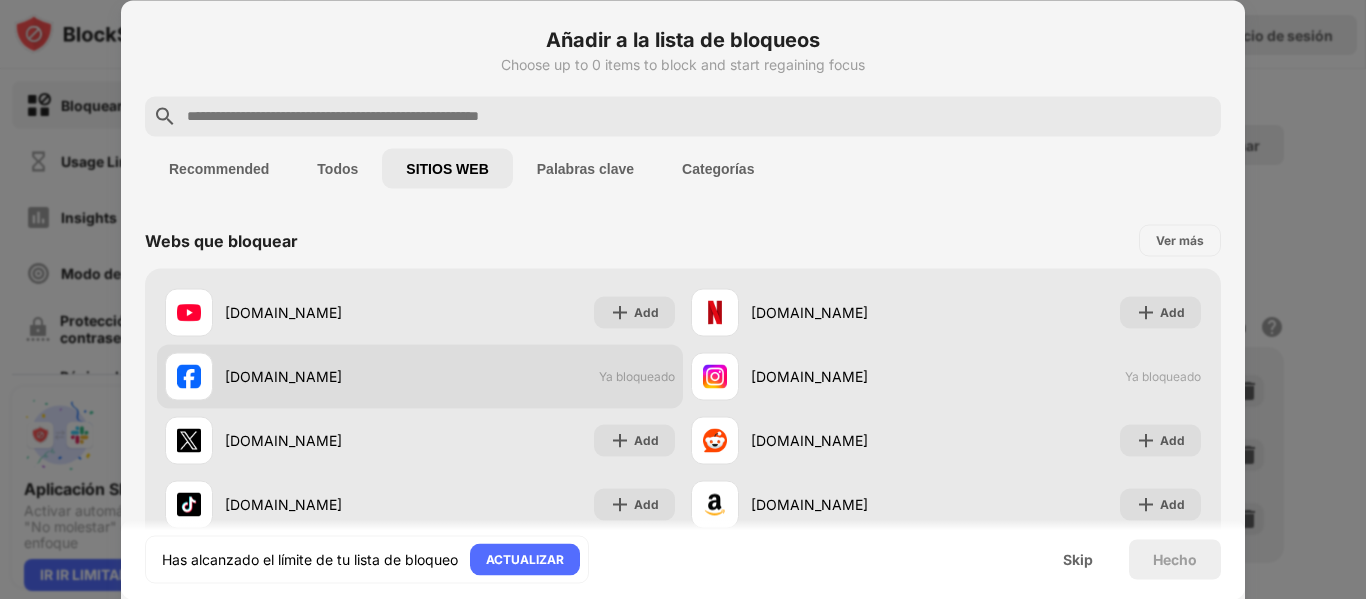 click on "Ya bloqueado" at bounding box center [637, 376] 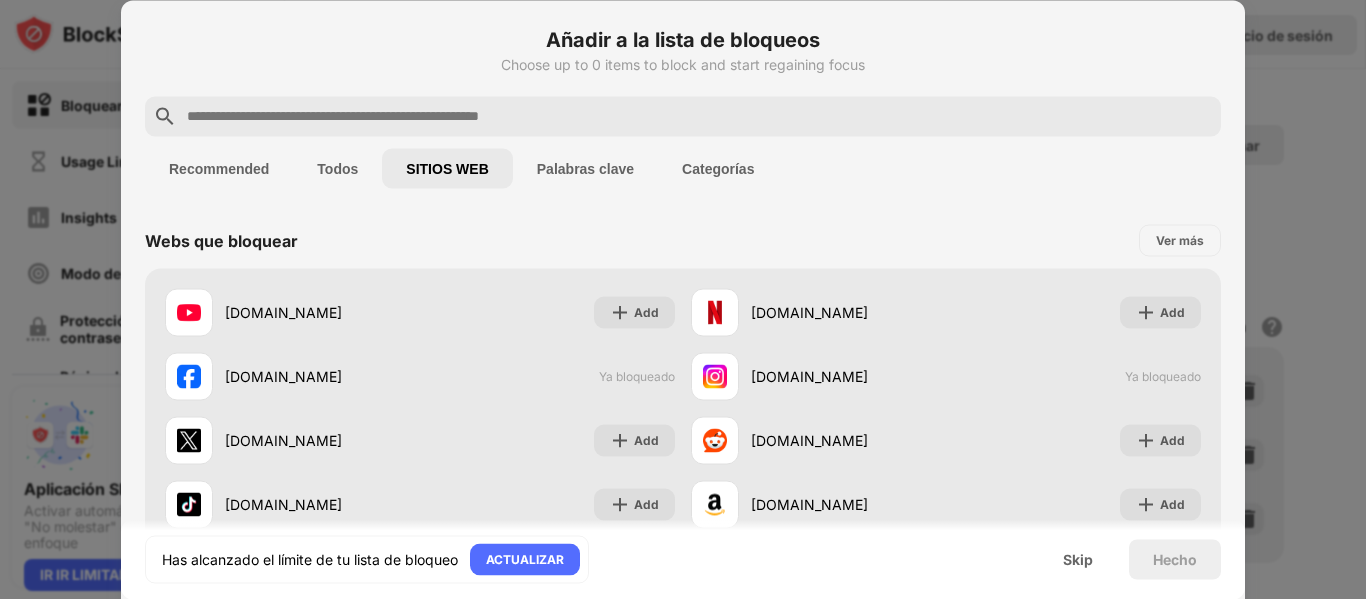 click on "Recommended" at bounding box center [219, 168] 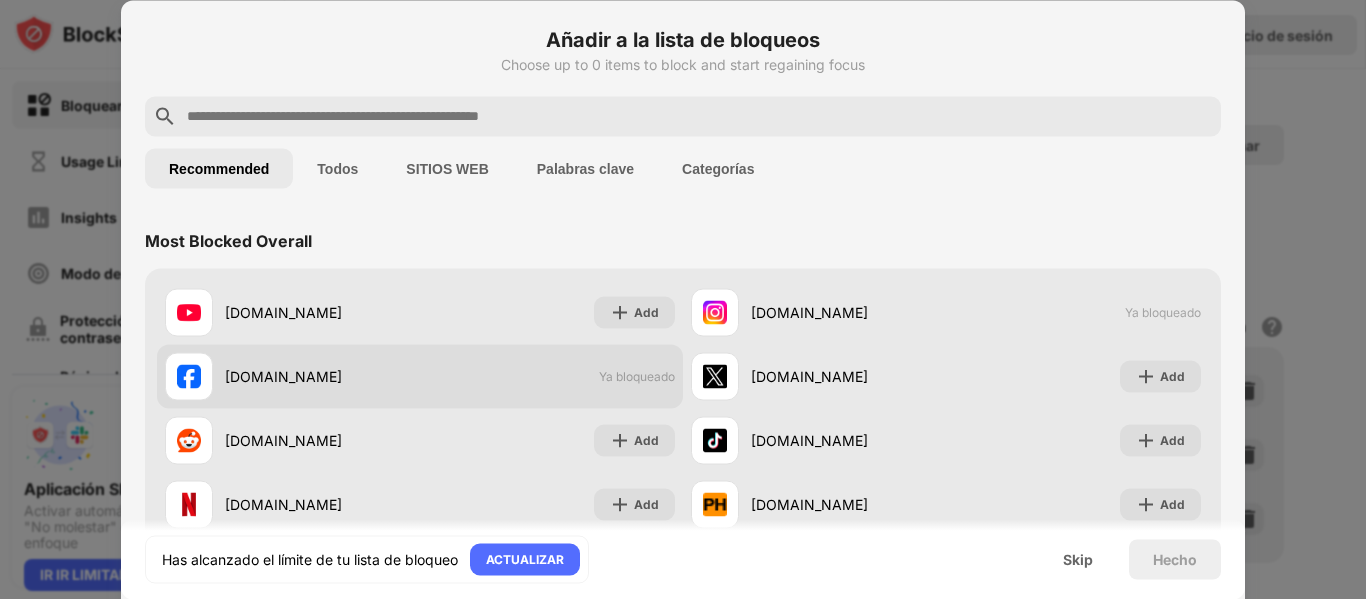click on "facebook.com" at bounding box center [322, 376] 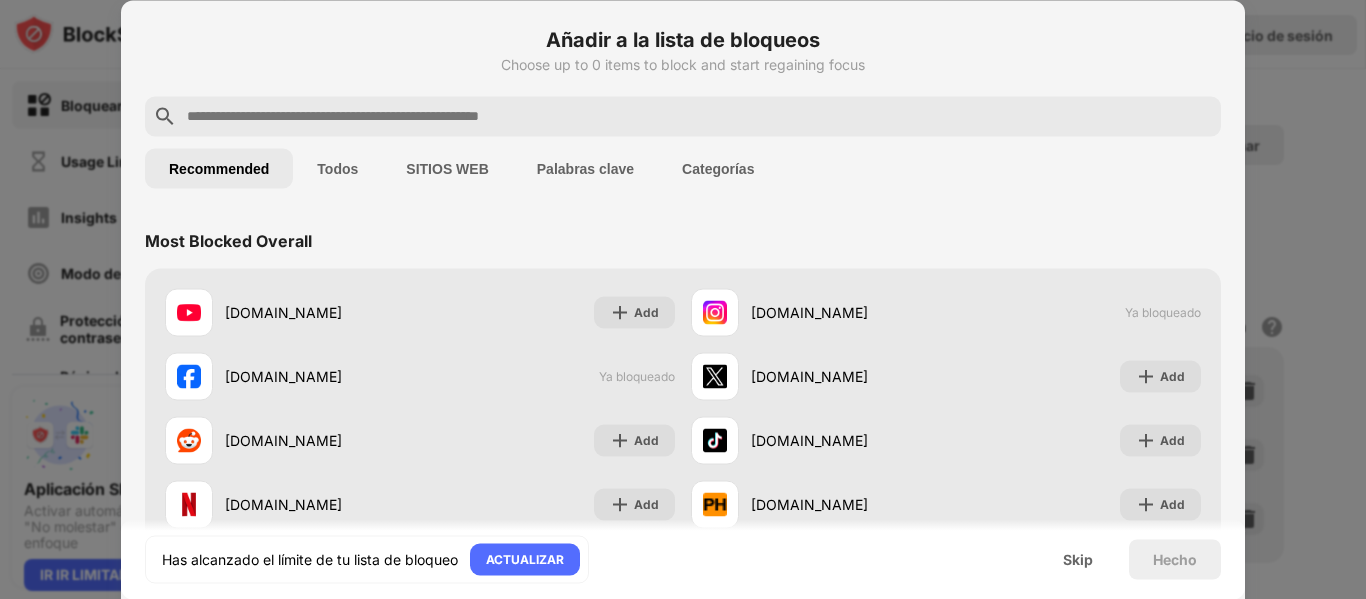 click at bounding box center [683, 299] 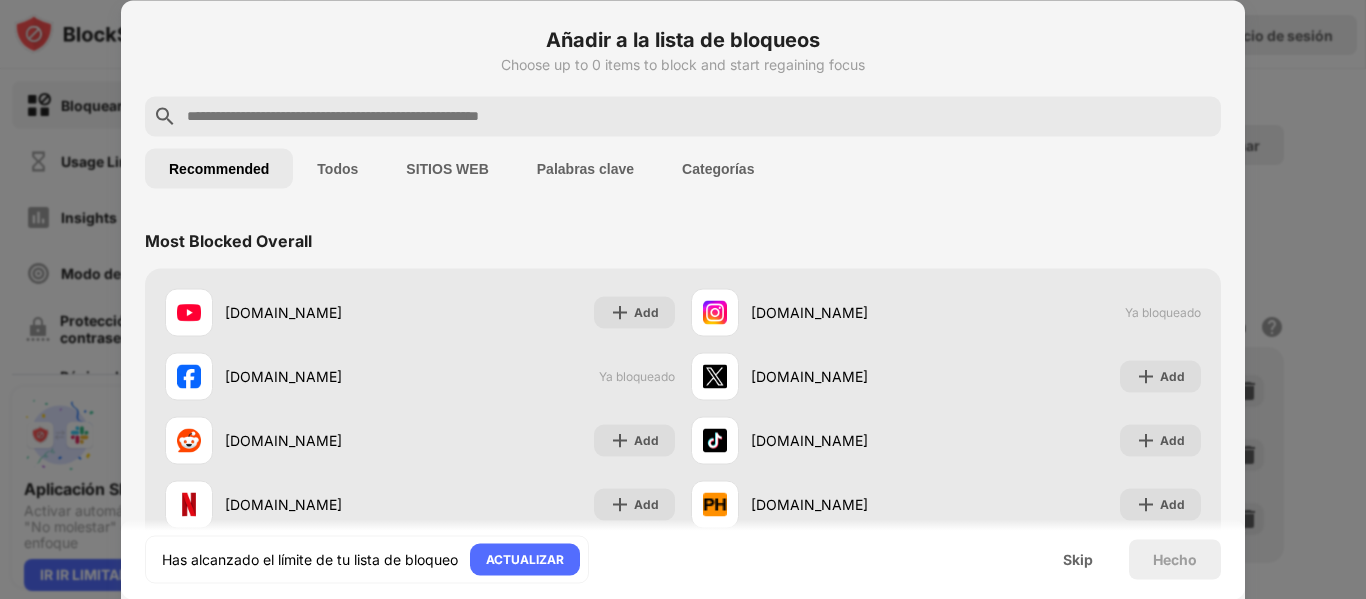 click at bounding box center (683, 299) 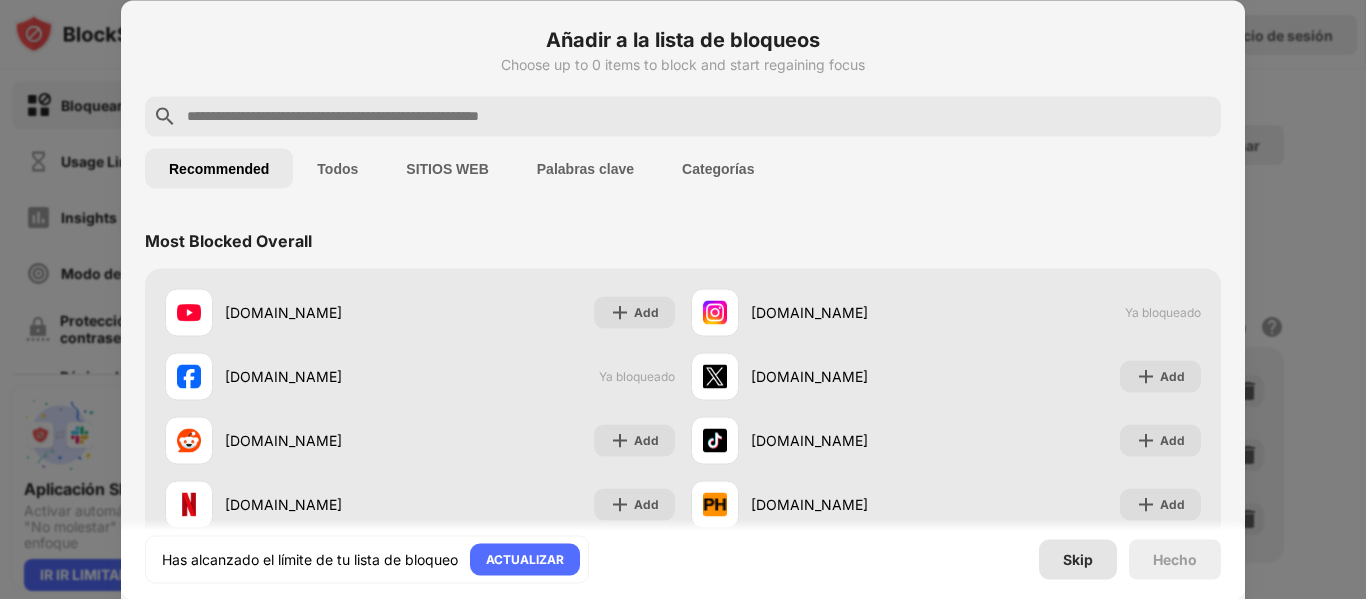 click on "Skip" at bounding box center [1078, 559] 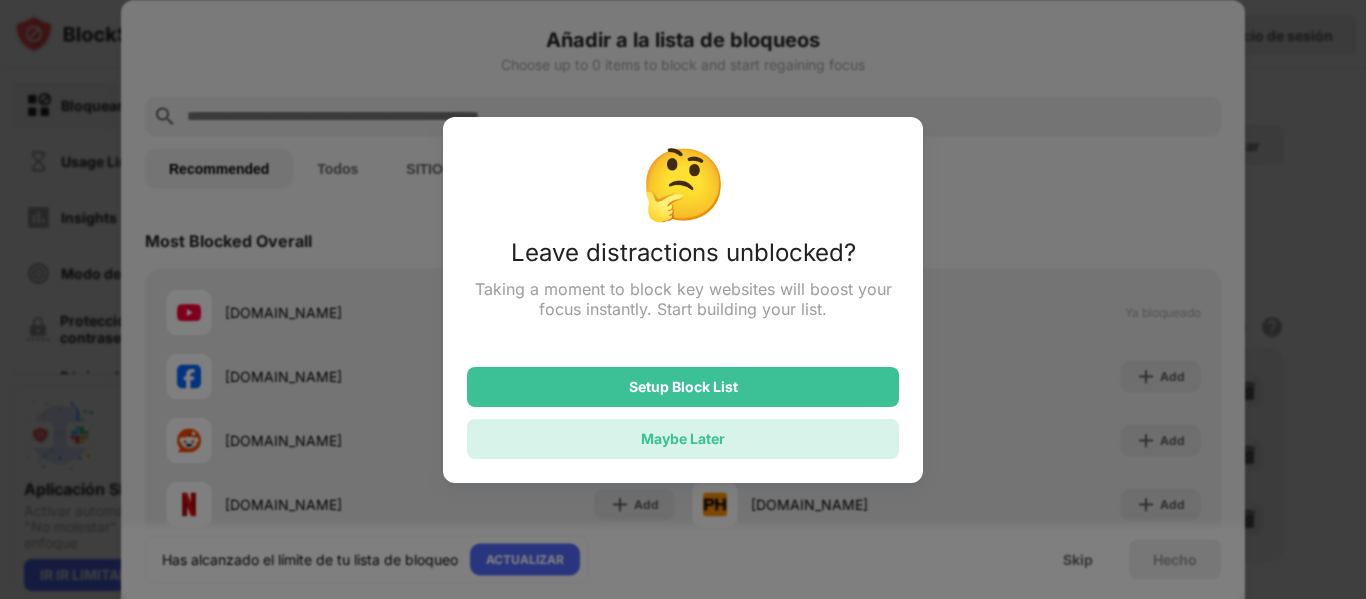 click on "Maybe Later" at bounding box center (683, 438) 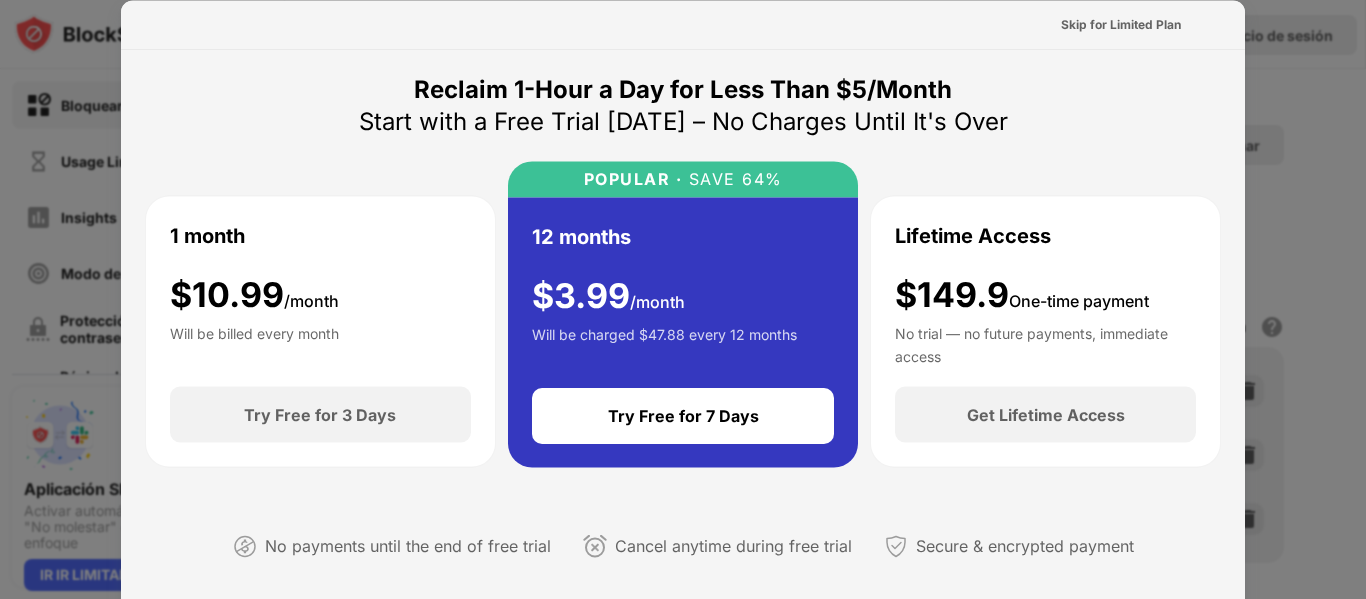 click at bounding box center (683, 299) 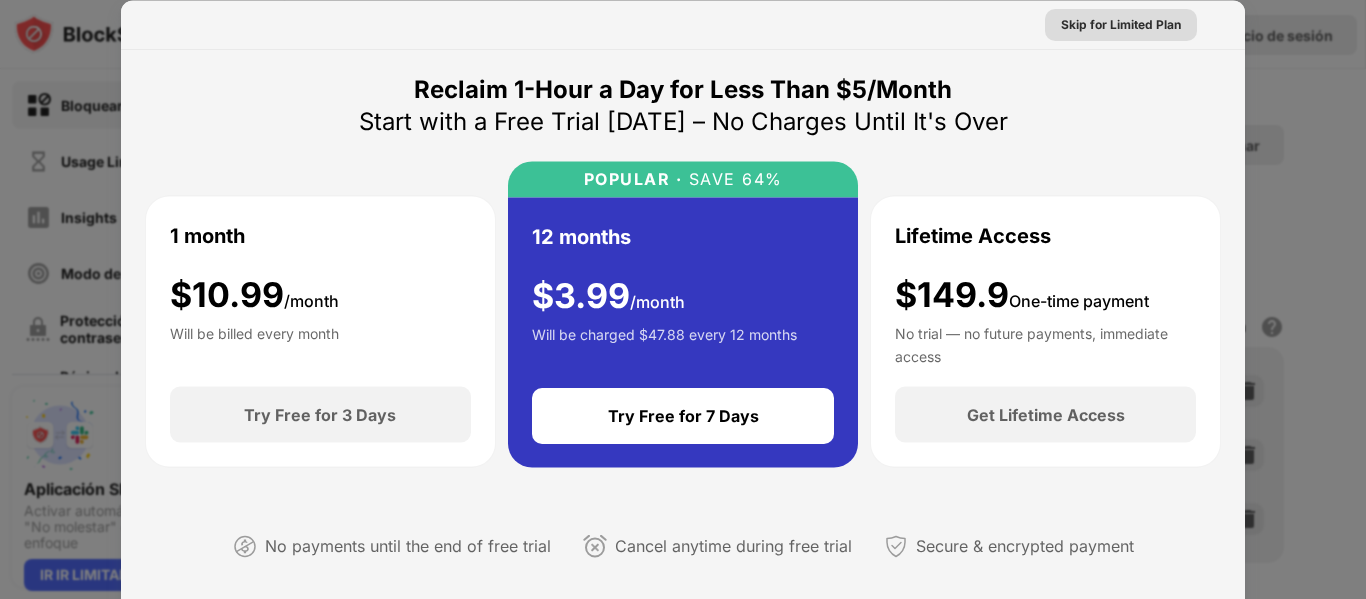 click on "Skip for Limited Plan" at bounding box center [1121, 24] 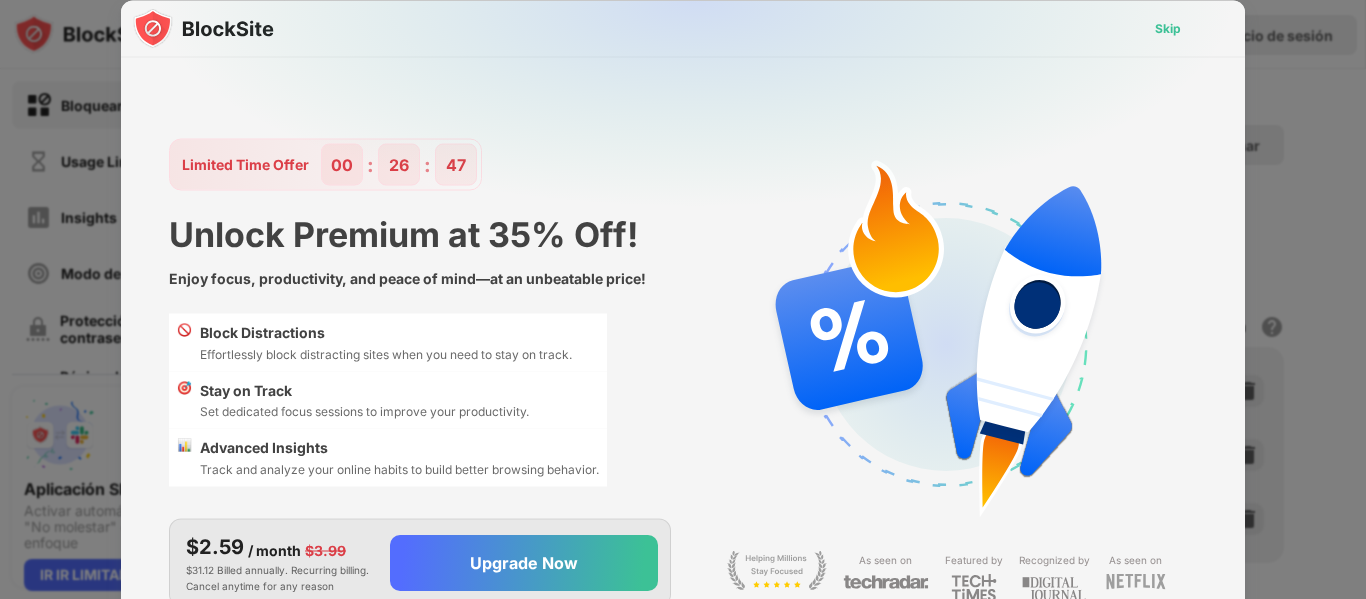 click on "Skip" at bounding box center (1168, 28) 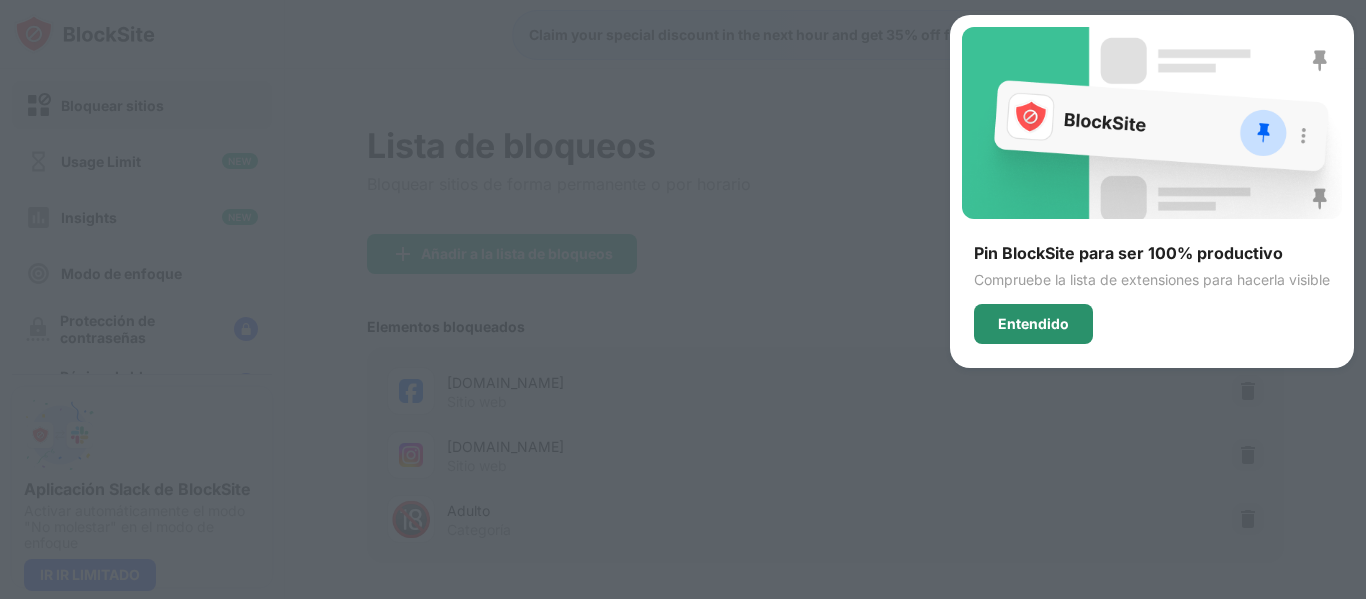 click on "Entendido" at bounding box center (1033, 324) 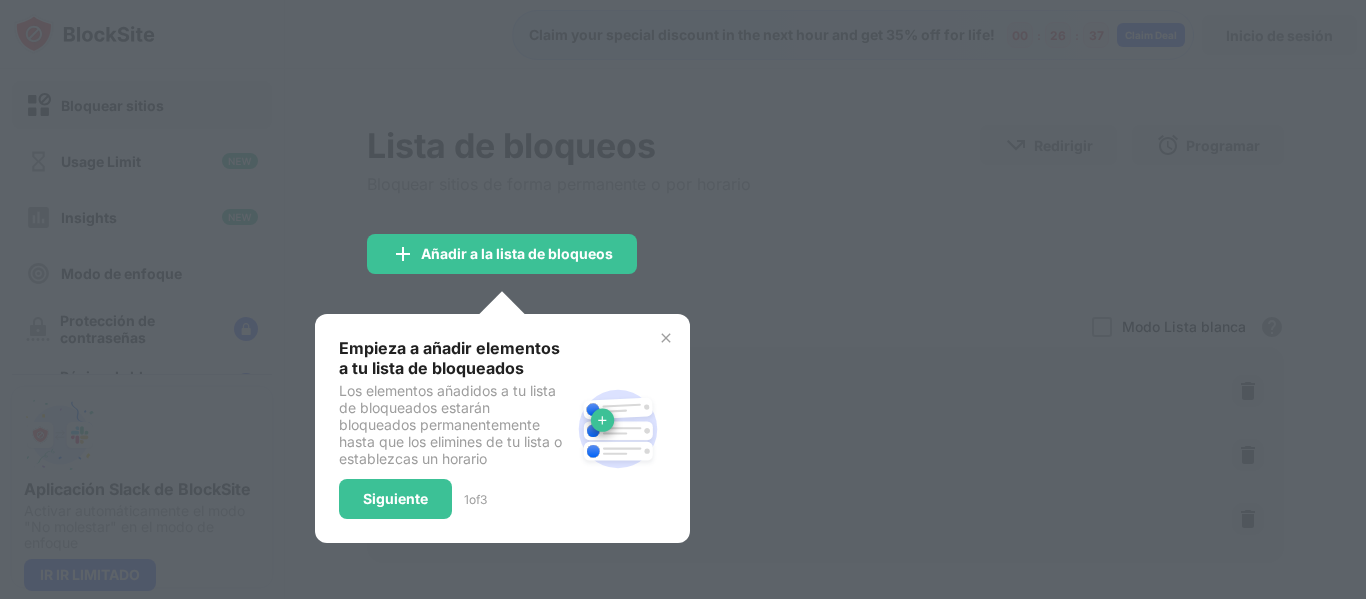 click at bounding box center [683, 299] 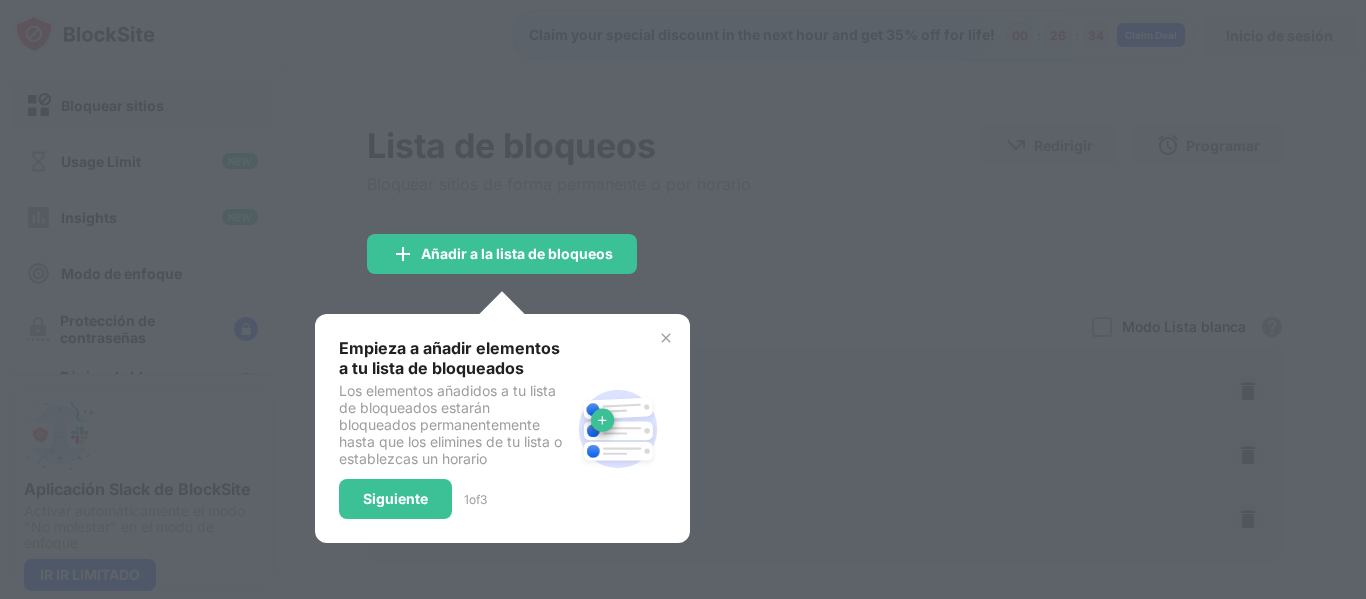 click at bounding box center (683, 299) 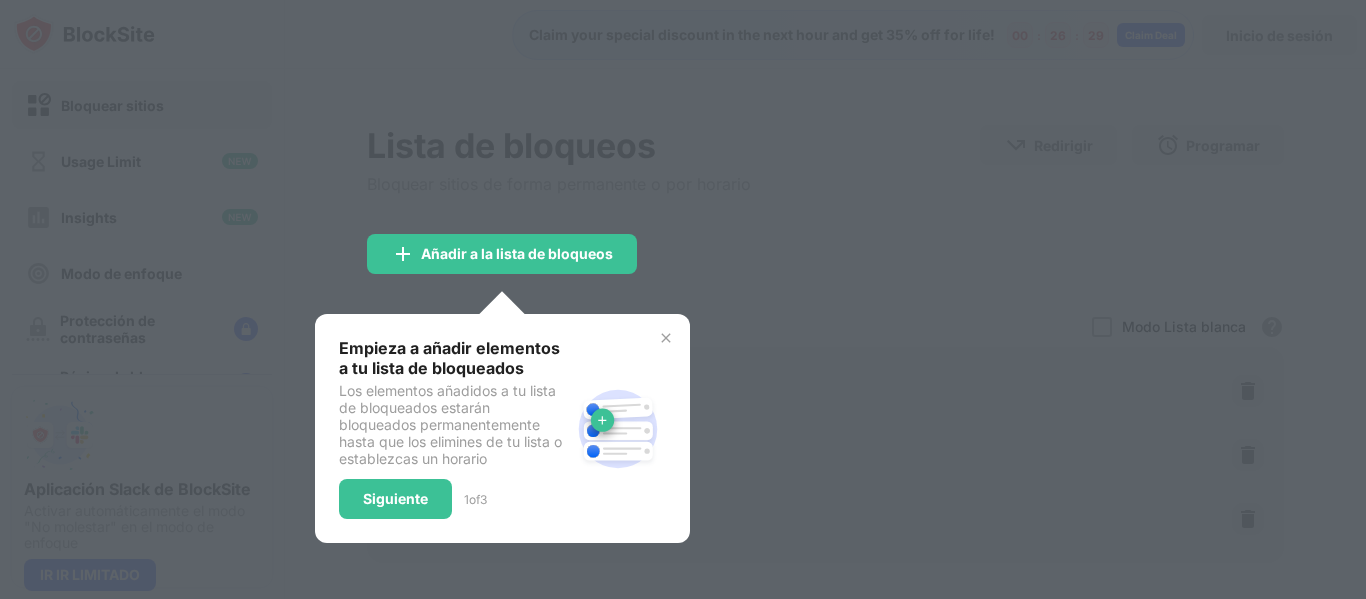 click at bounding box center (666, 338) 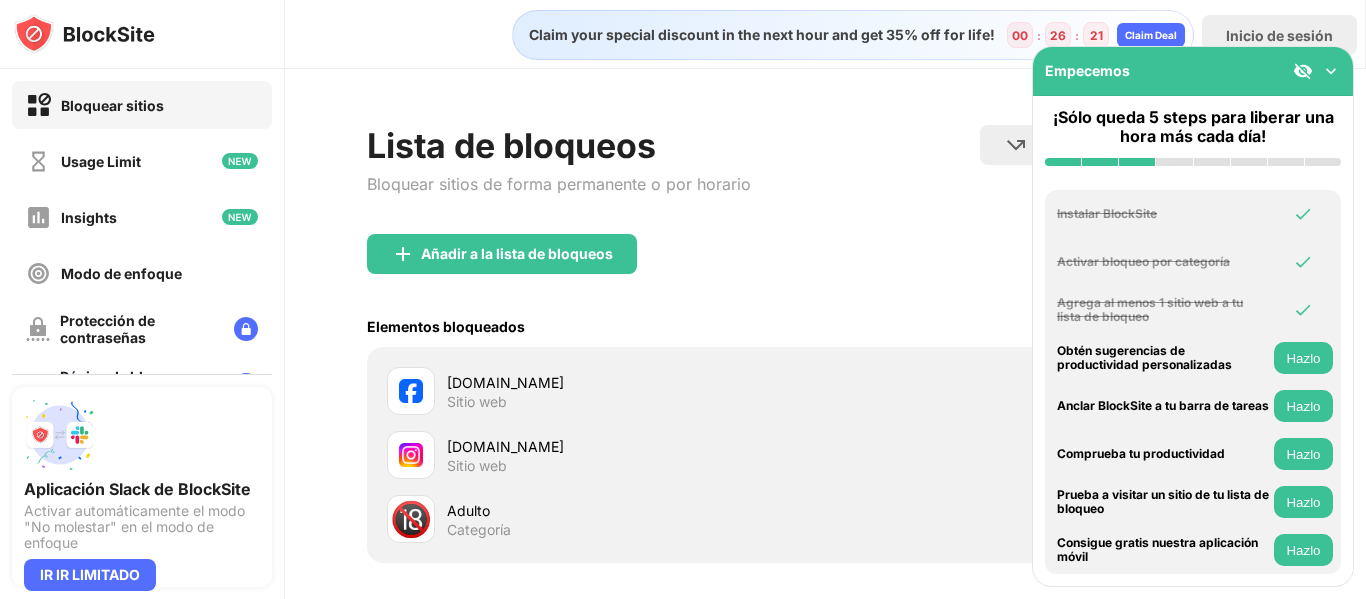 click at bounding box center [1331, 71] 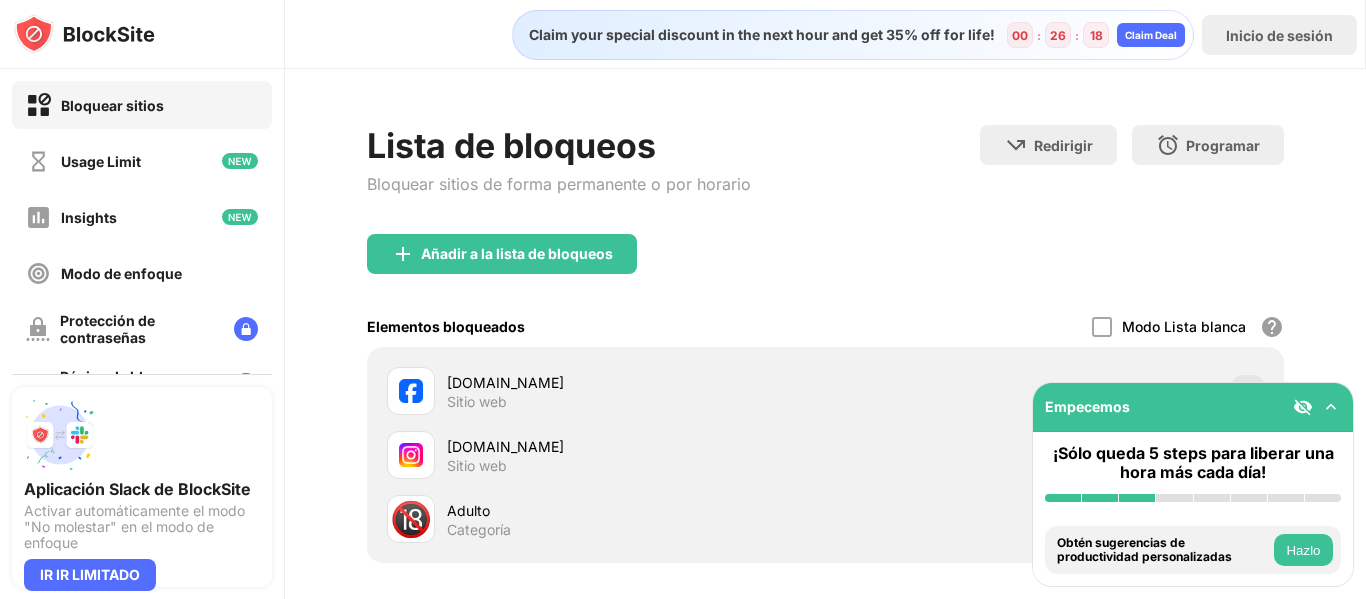 click on "facebook.com Sitio web instagram.com Sitio web 🔞 Adulto Categoría" at bounding box center (825, 455) 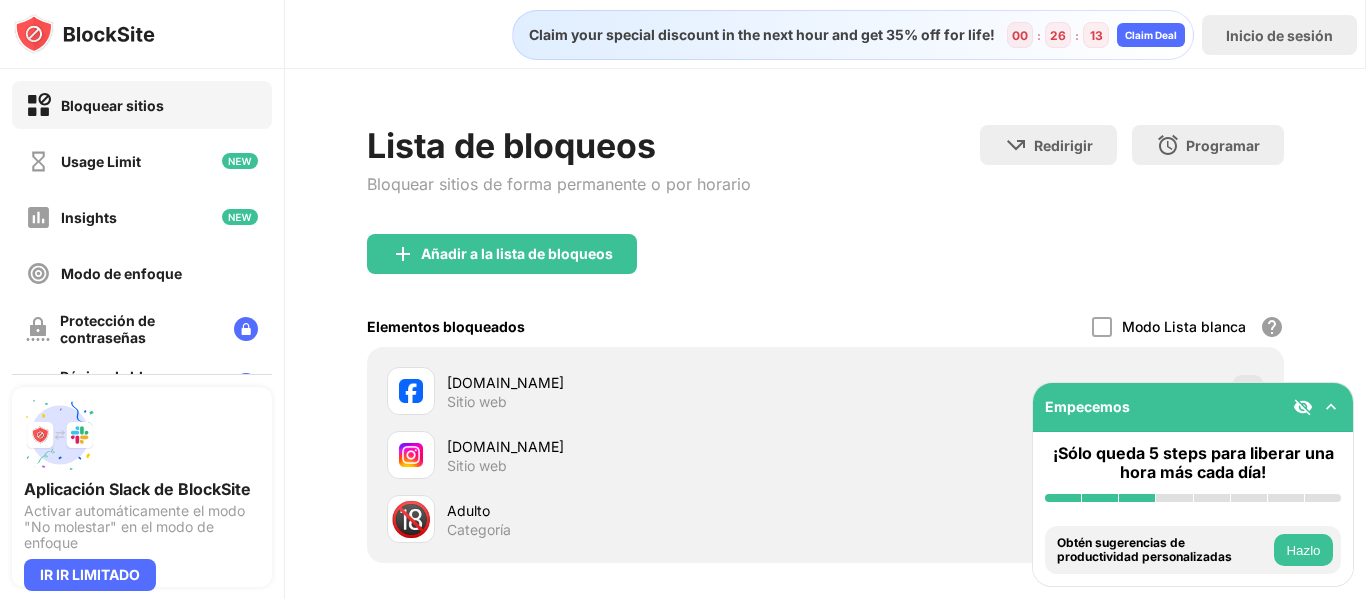 click on "Elementos bloqueados Modo Lista blanca Bloquea todos los sitios web excepto los de tu lista blanca. El modo Lista blanca sólo funciona con URL y no incluye categorías ni palabras clave." at bounding box center (825, 326) 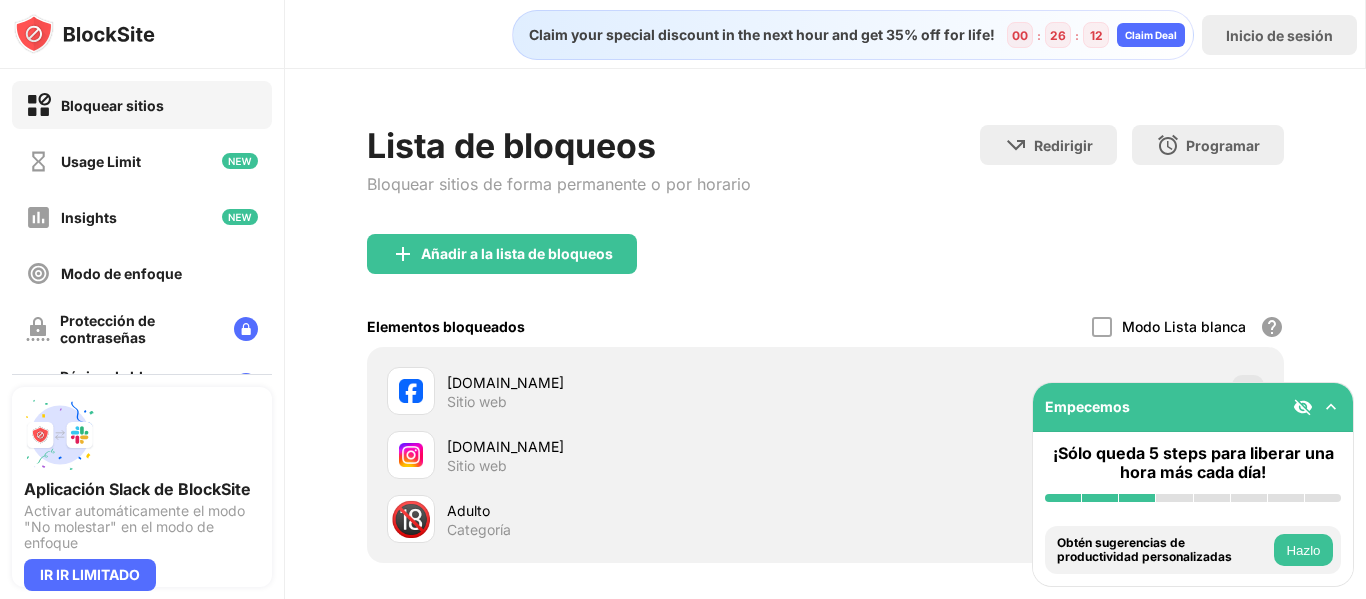 click on "Elementos bloqueados Modo Lista blanca Bloquea todos los sitios web excepto los de tu lista blanca. El modo Lista blanca sólo funciona con URL y no incluye categorías ni palabras clave." at bounding box center (825, 326) 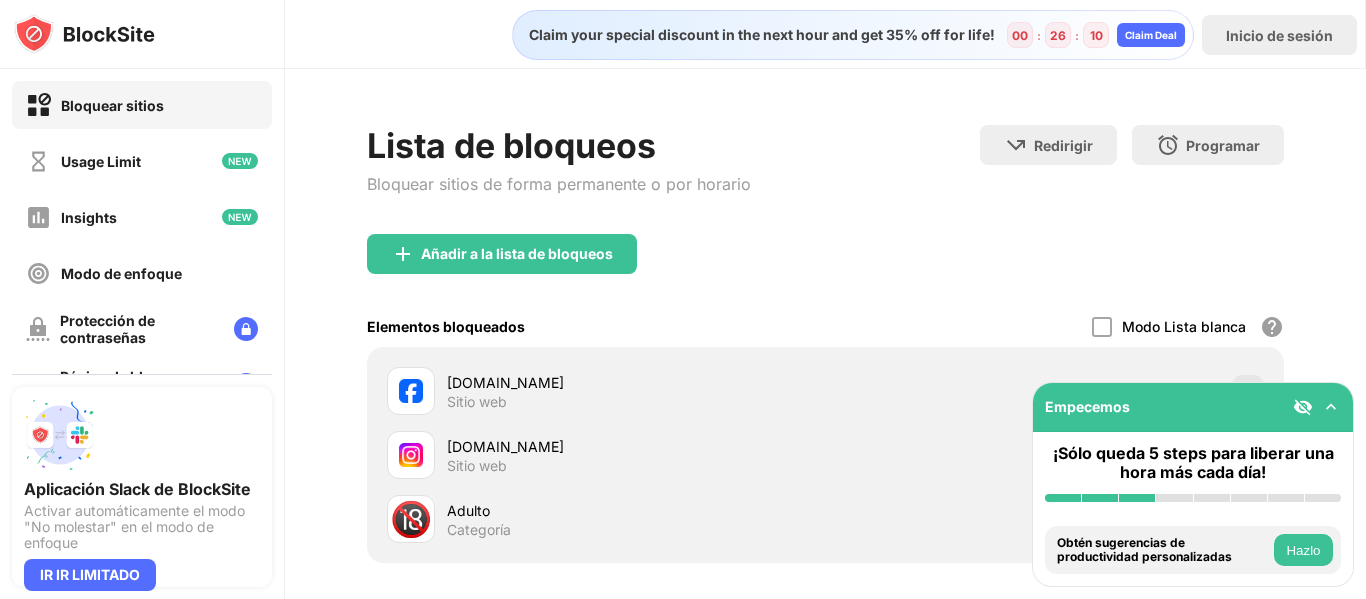 click on "facebook.com Sitio web" at bounding box center (636, 391) 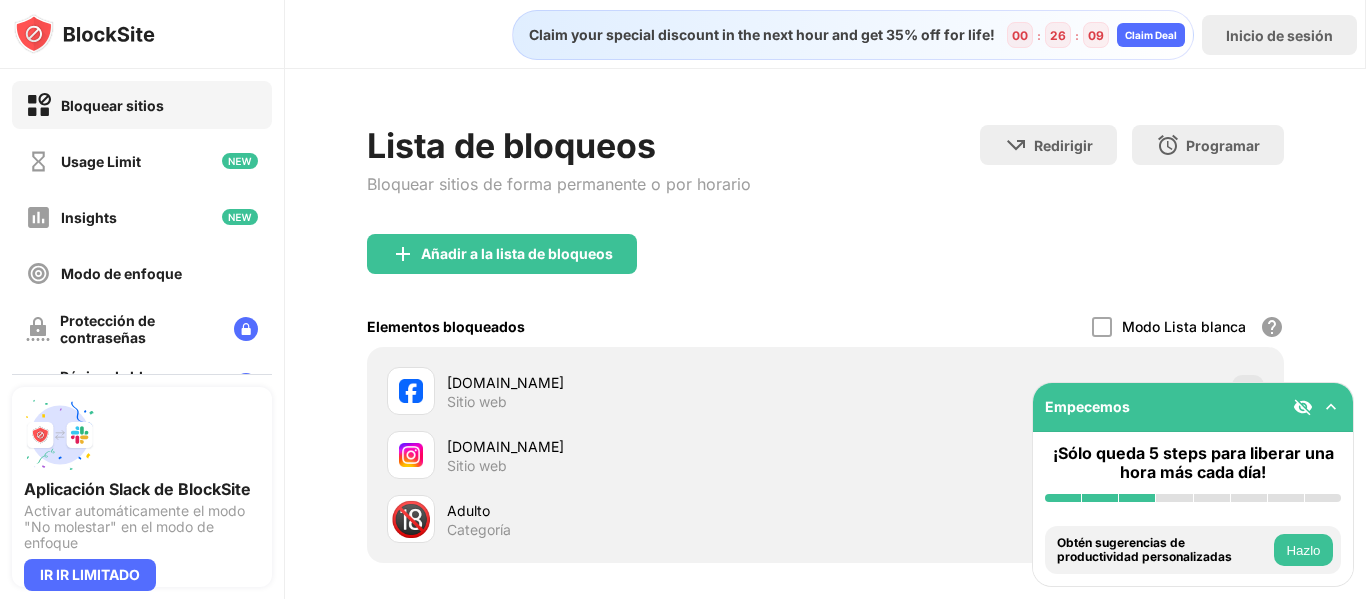 click on "facebook.com" at bounding box center (636, 382) 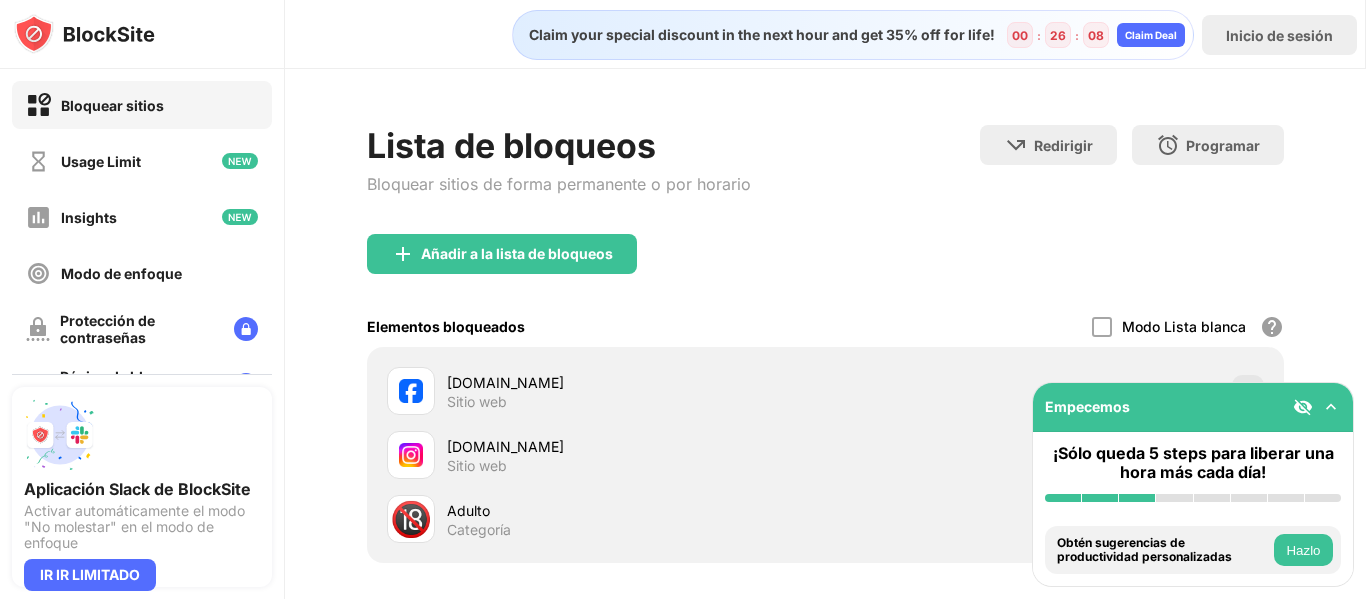 click on "facebook.com" at bounding box center (636, 382) 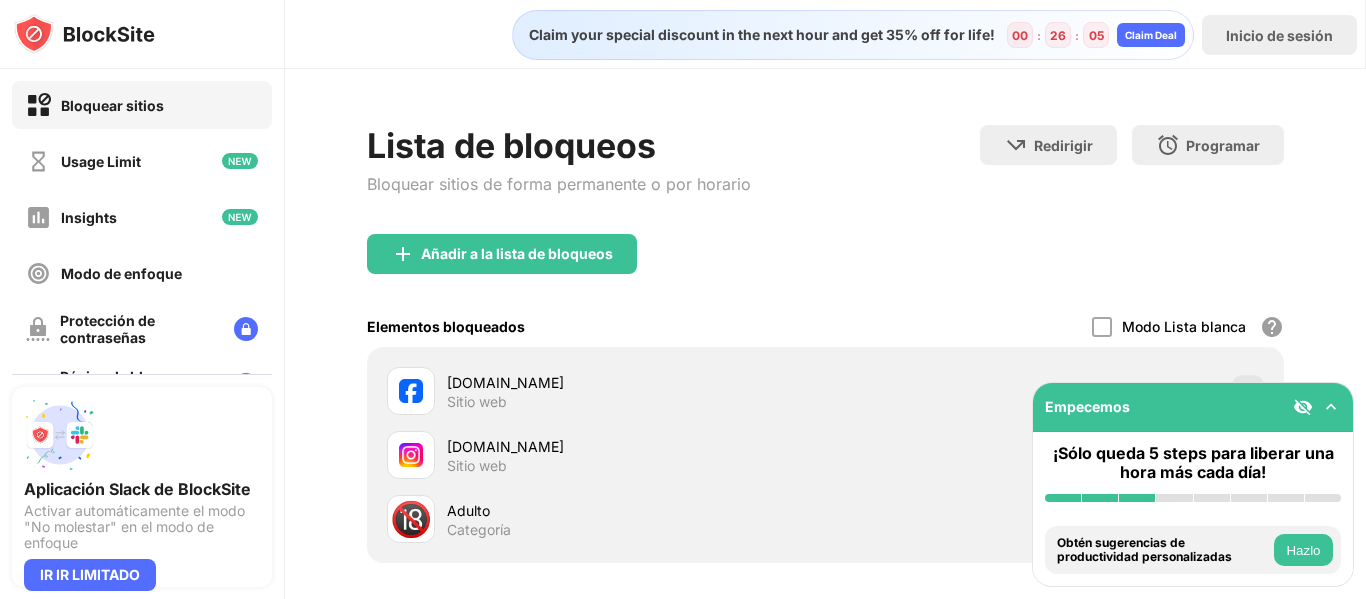 click at bounding box center [1331, 407] 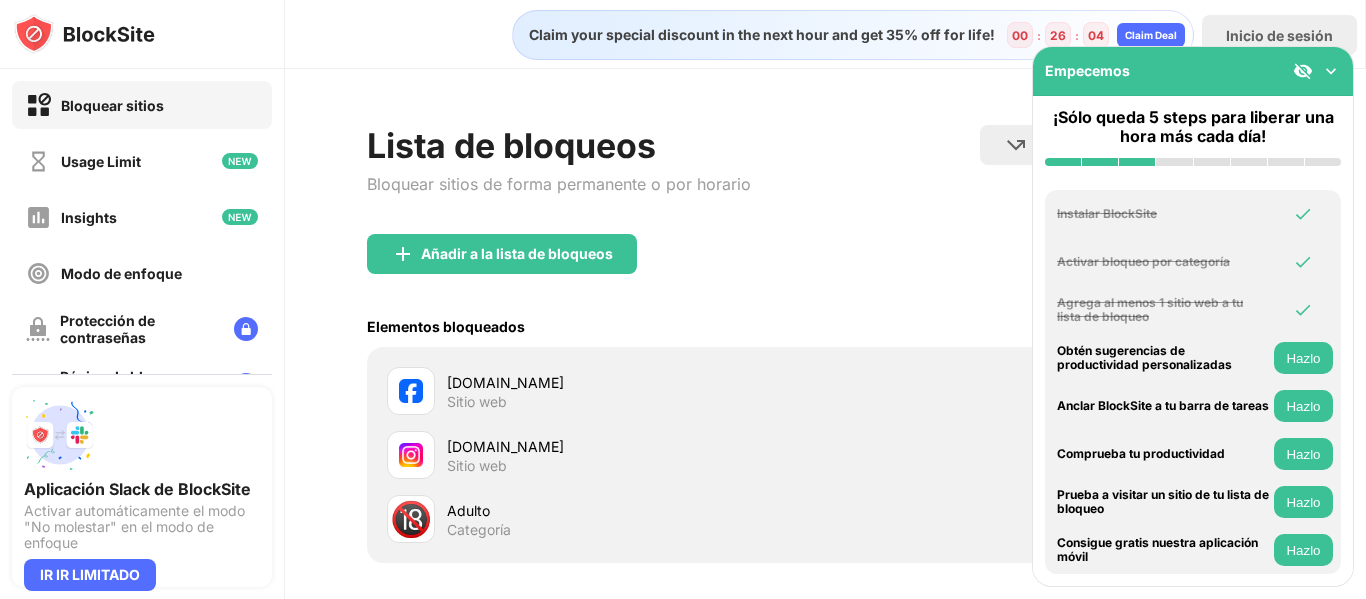 click at bounding box center [1331, 71] 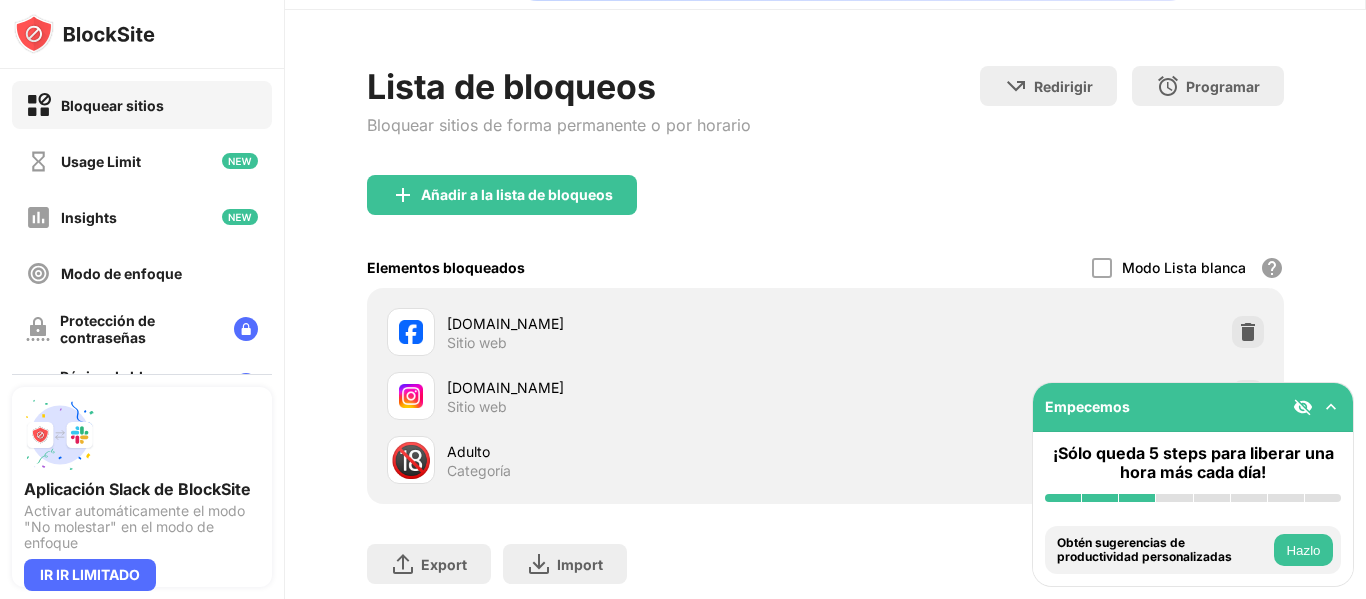 scroll, scrollTop: 0, scrollLeft: 0, axis: both 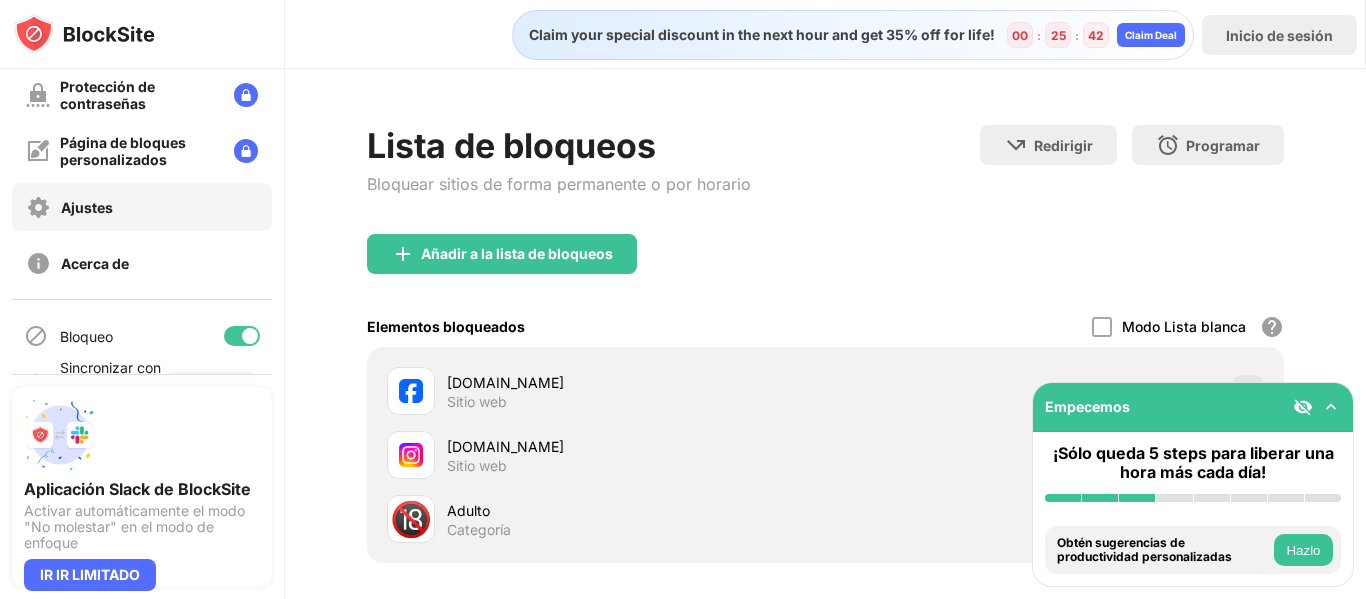 click on "Ajustes" at bounding box center [87, 207] 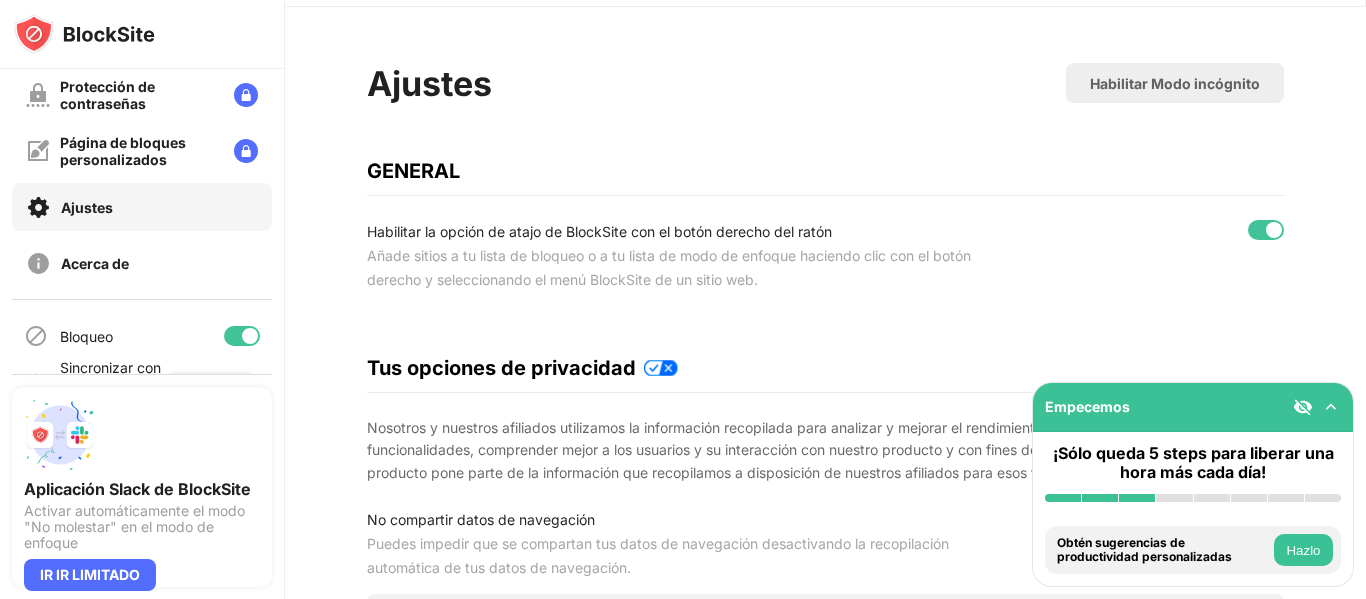 scroll, scrollTop: 0, scrollLeft: 0, axis: both 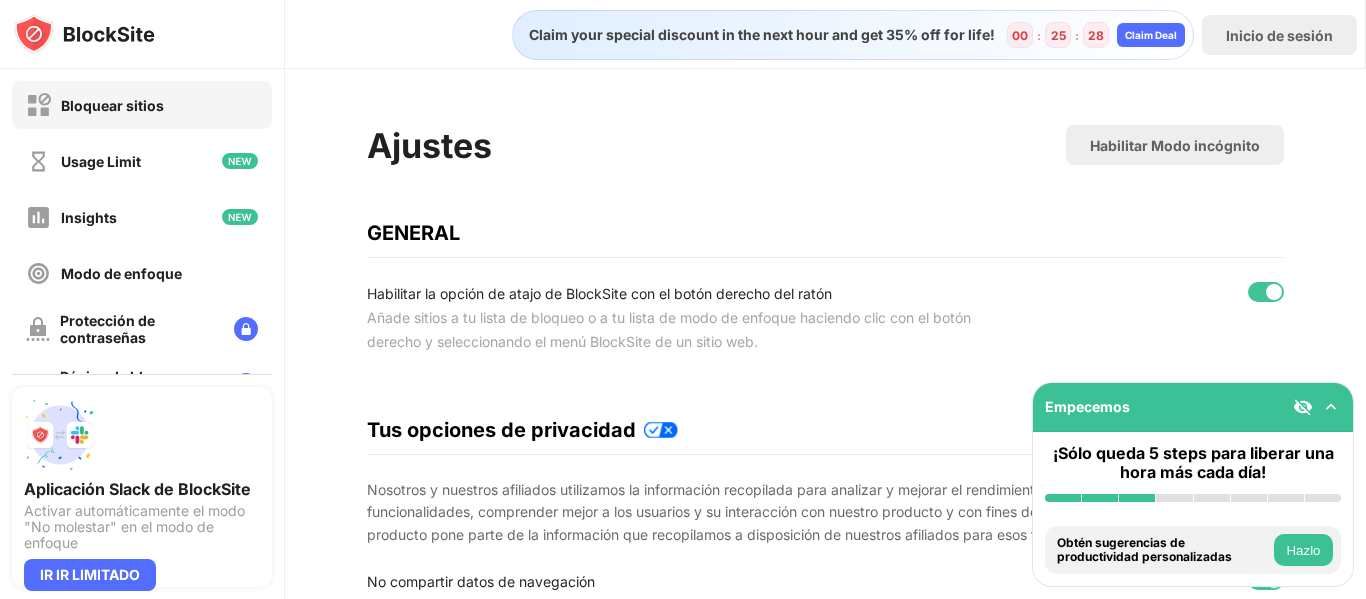 click on "Bloquear sitios" at bounding box center (112, 105) 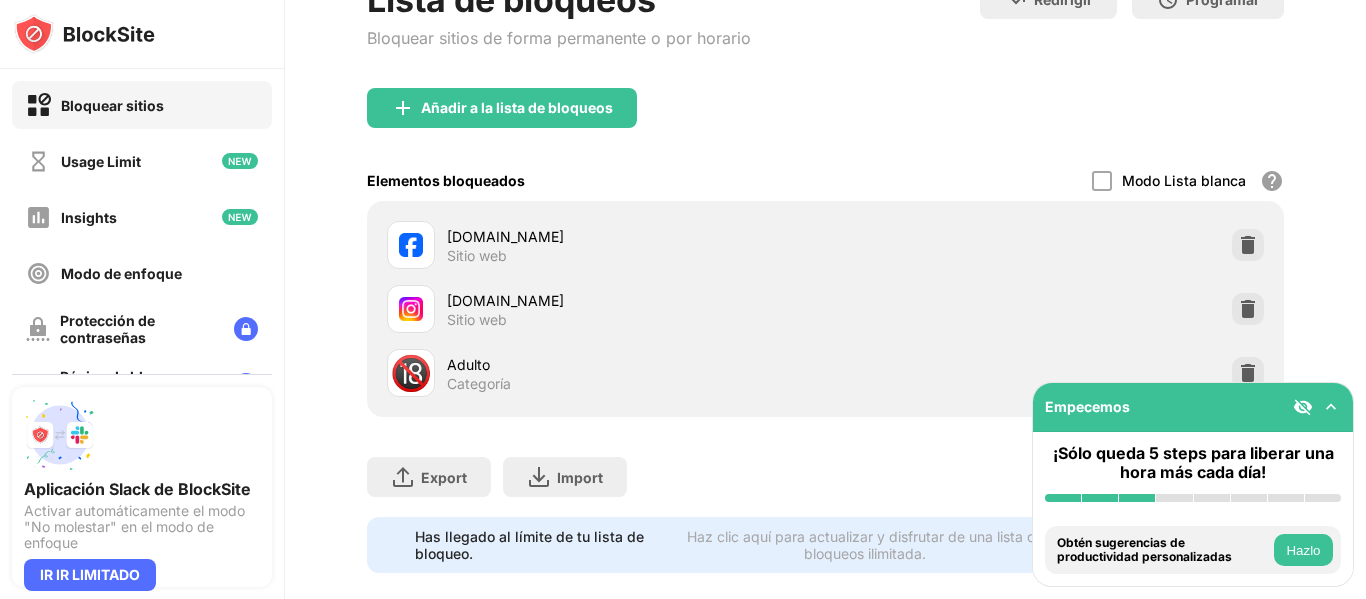 scroll, scrollTop: 144, scrollLeft: 0, axis: vertical 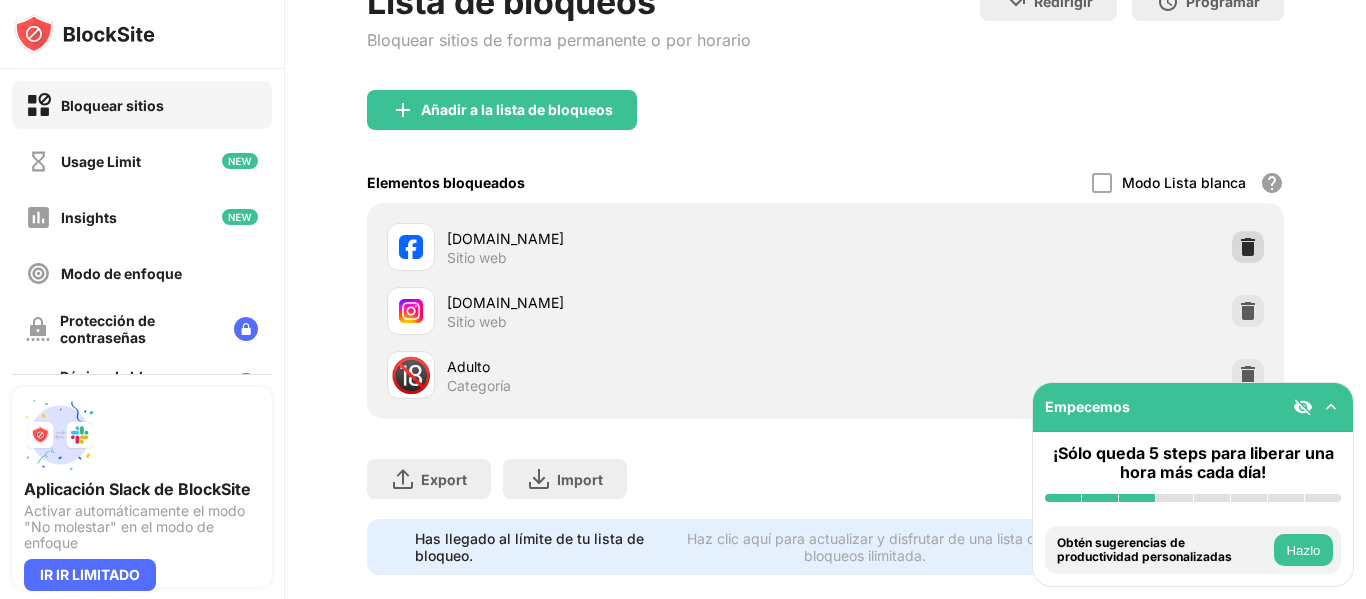 click at bounding box center (1248, 247) 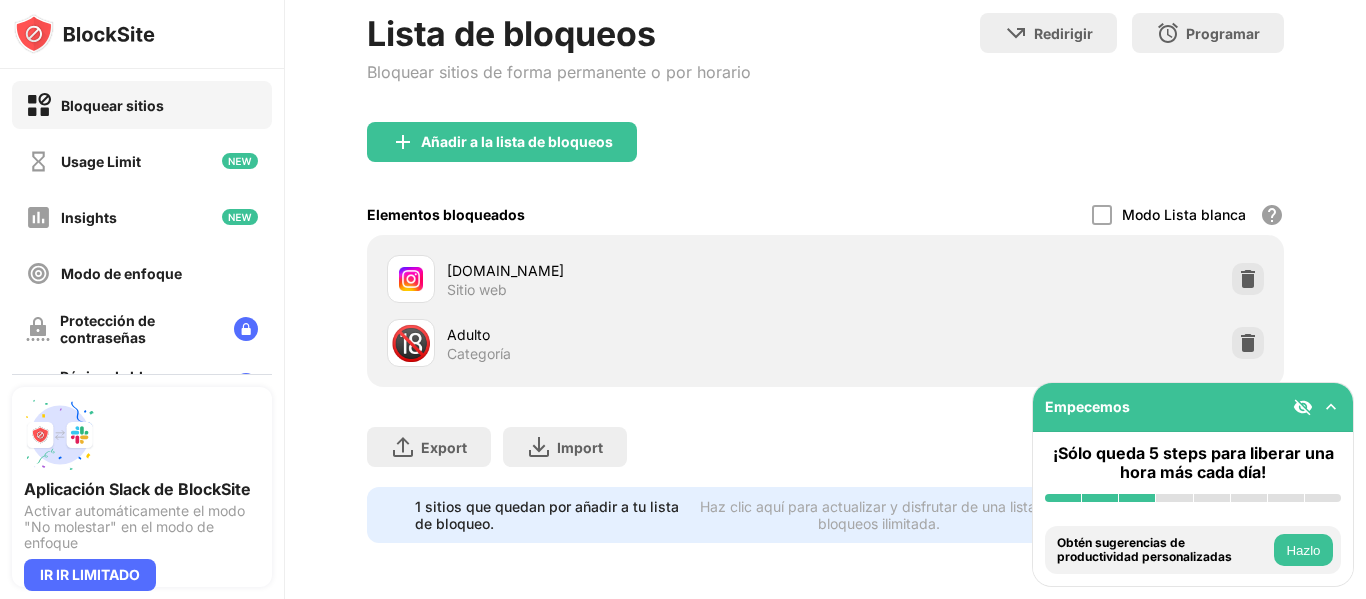 scroll, scrollTop: 127, scrollLeft: 0, axis: vertical 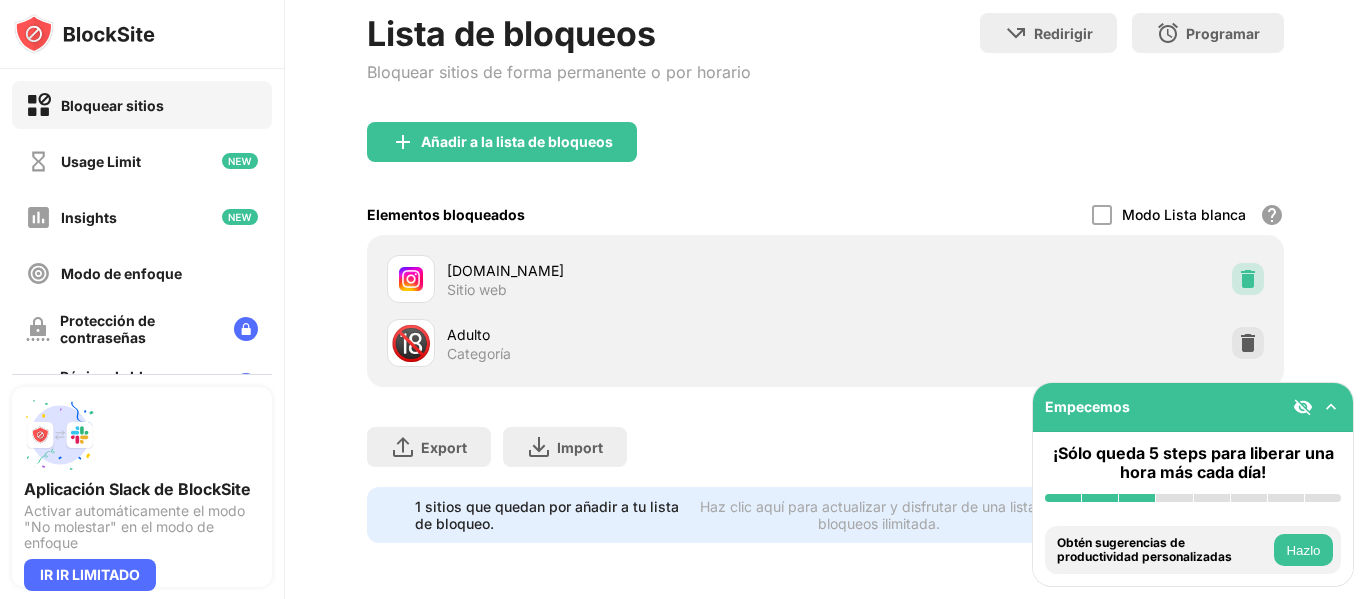 click at bounding box center (1248, 279) 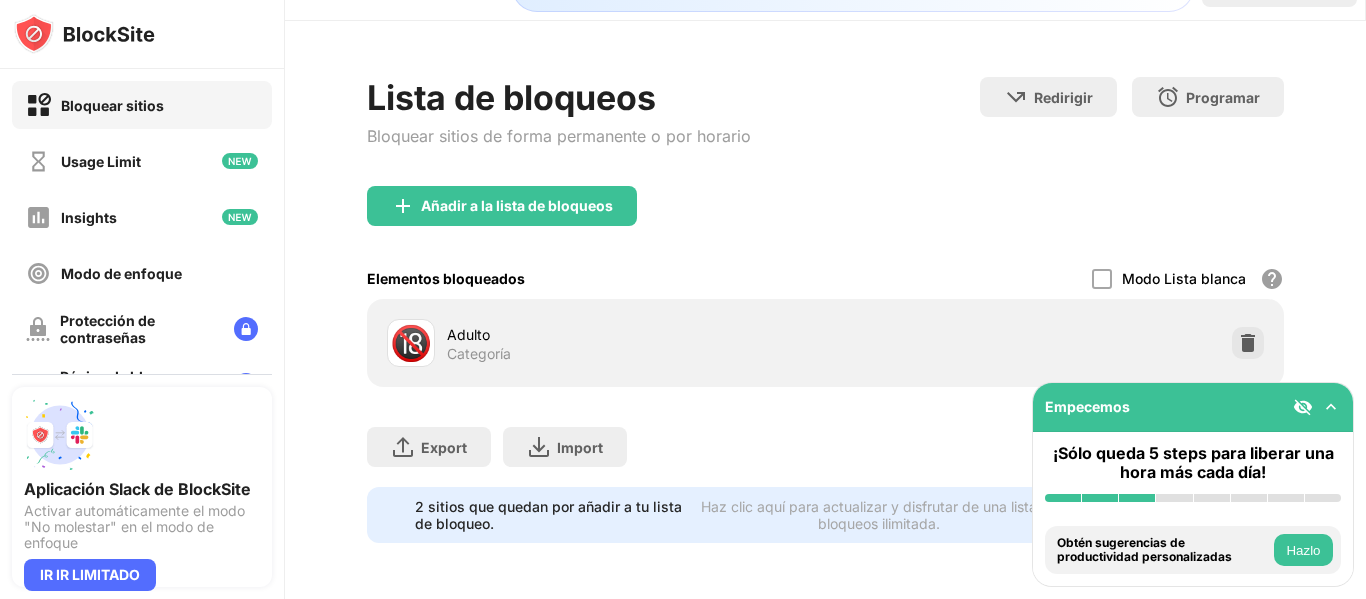 scroll, scrollTop: 63, scrollLeft: 0, axis: vertical 